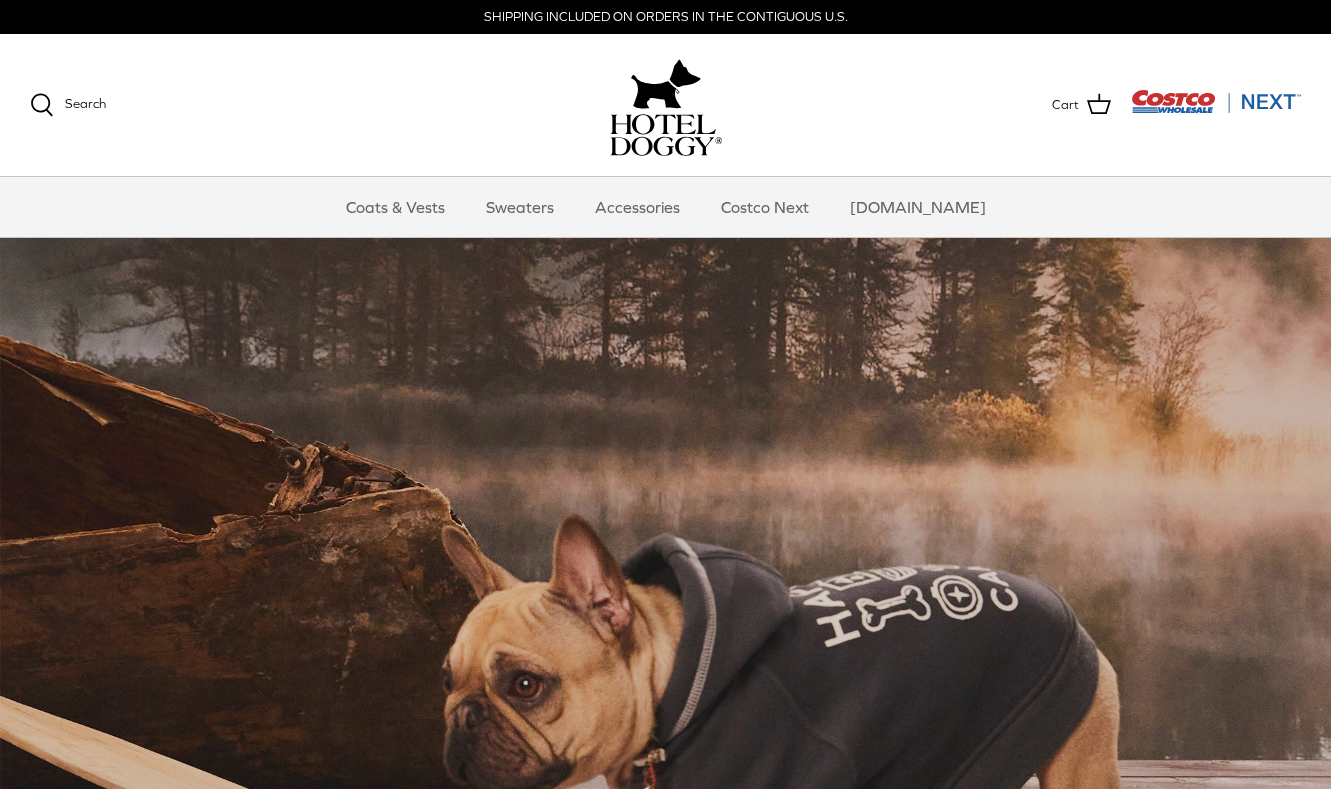 scroll, scrollTop: 0, scrollLeft: 0, axis: both 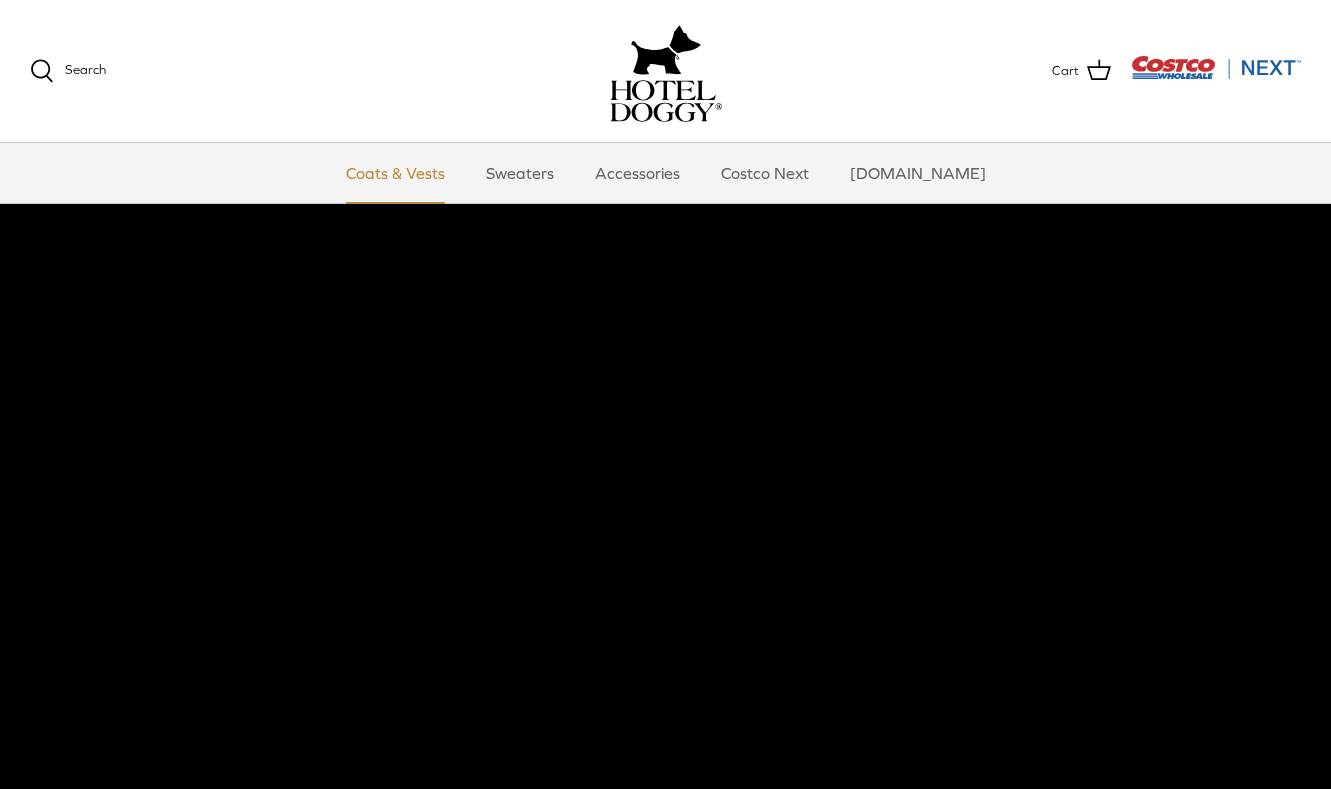 click on "Coats & Vests" at bounding box center (395, 173) 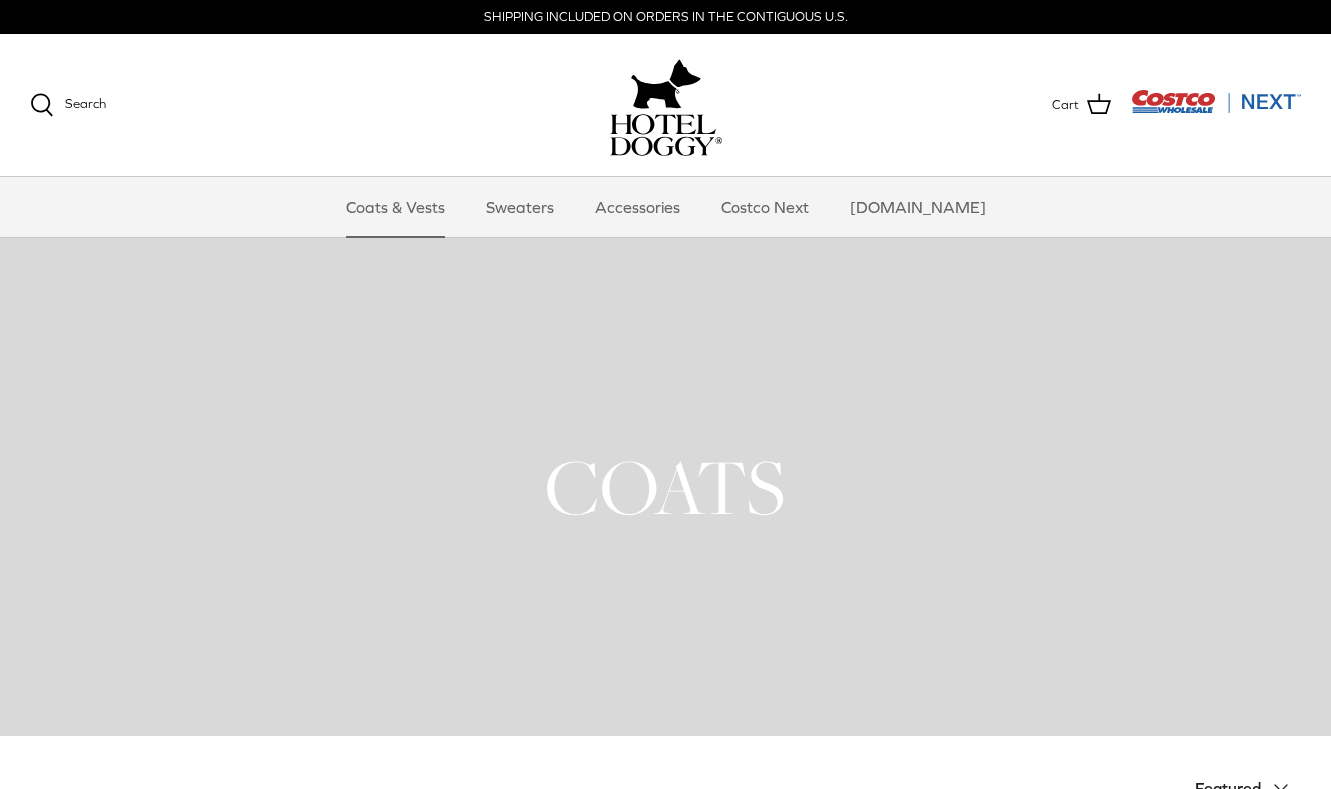 scroll, scrollTop: 0, scrollLeft: 0, axis: both 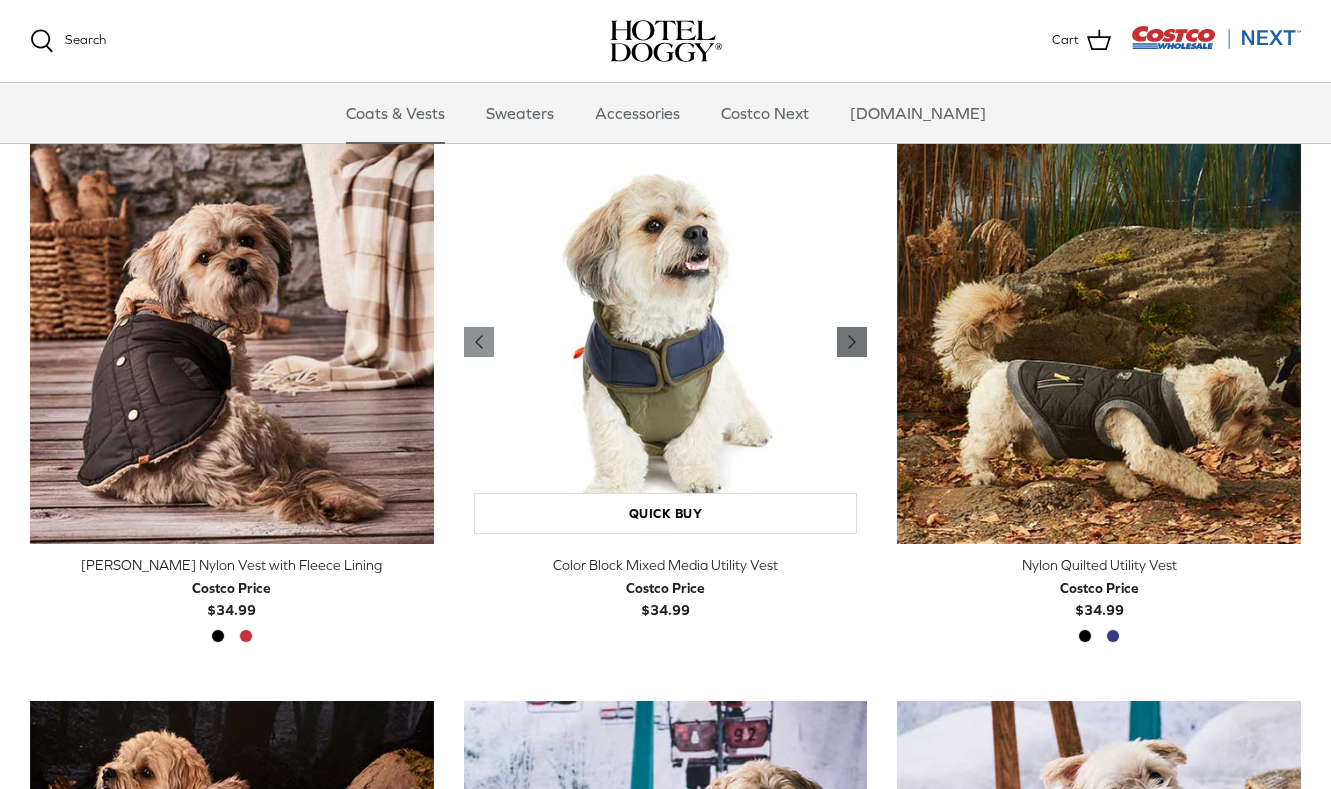 click on "Right" 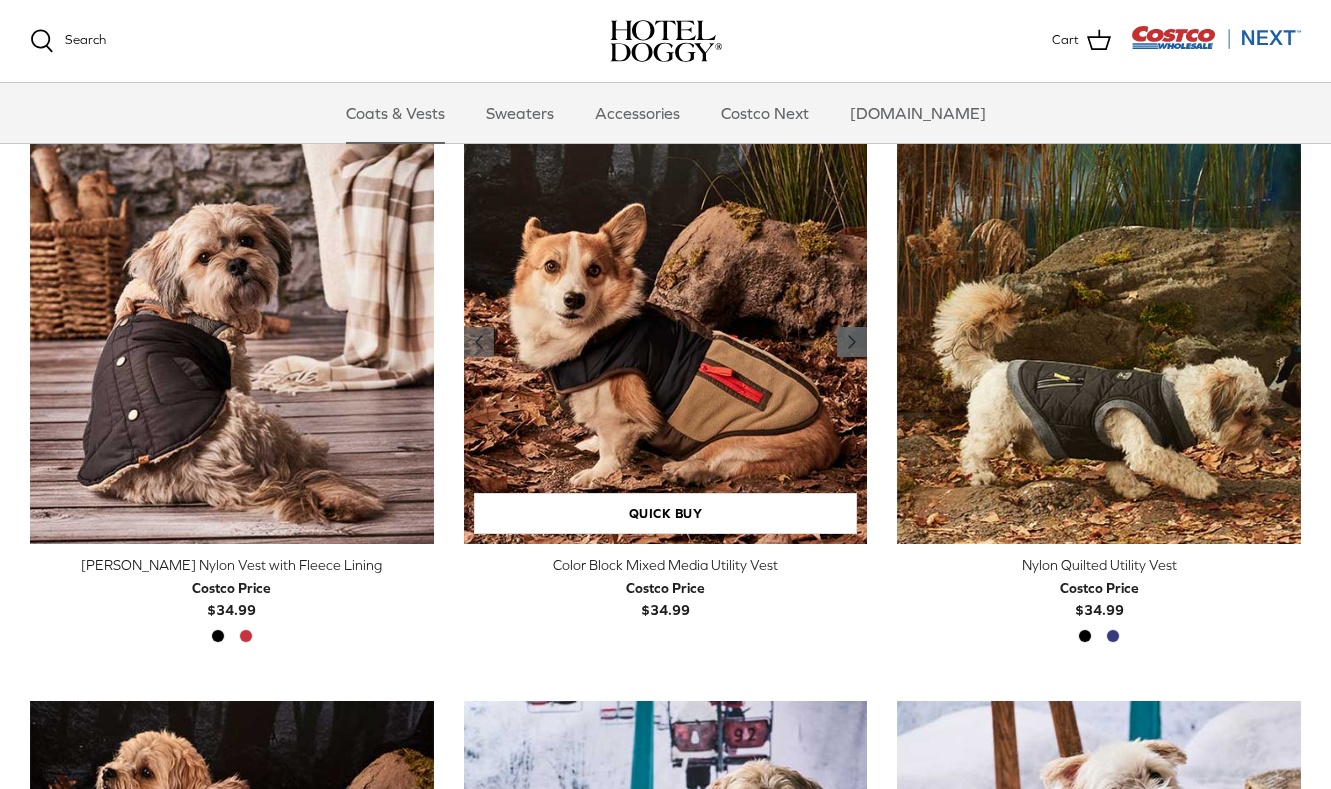 click on "Right" 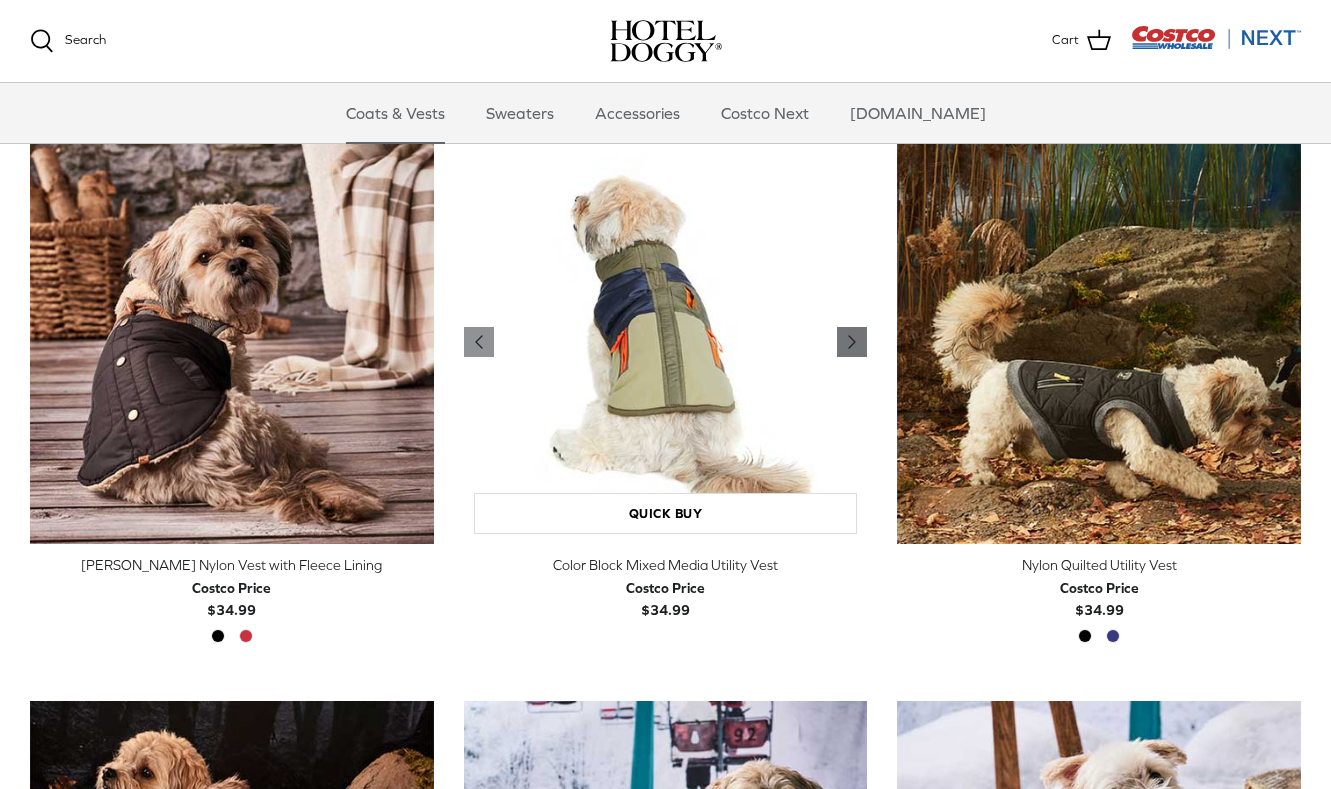 click on "Right" 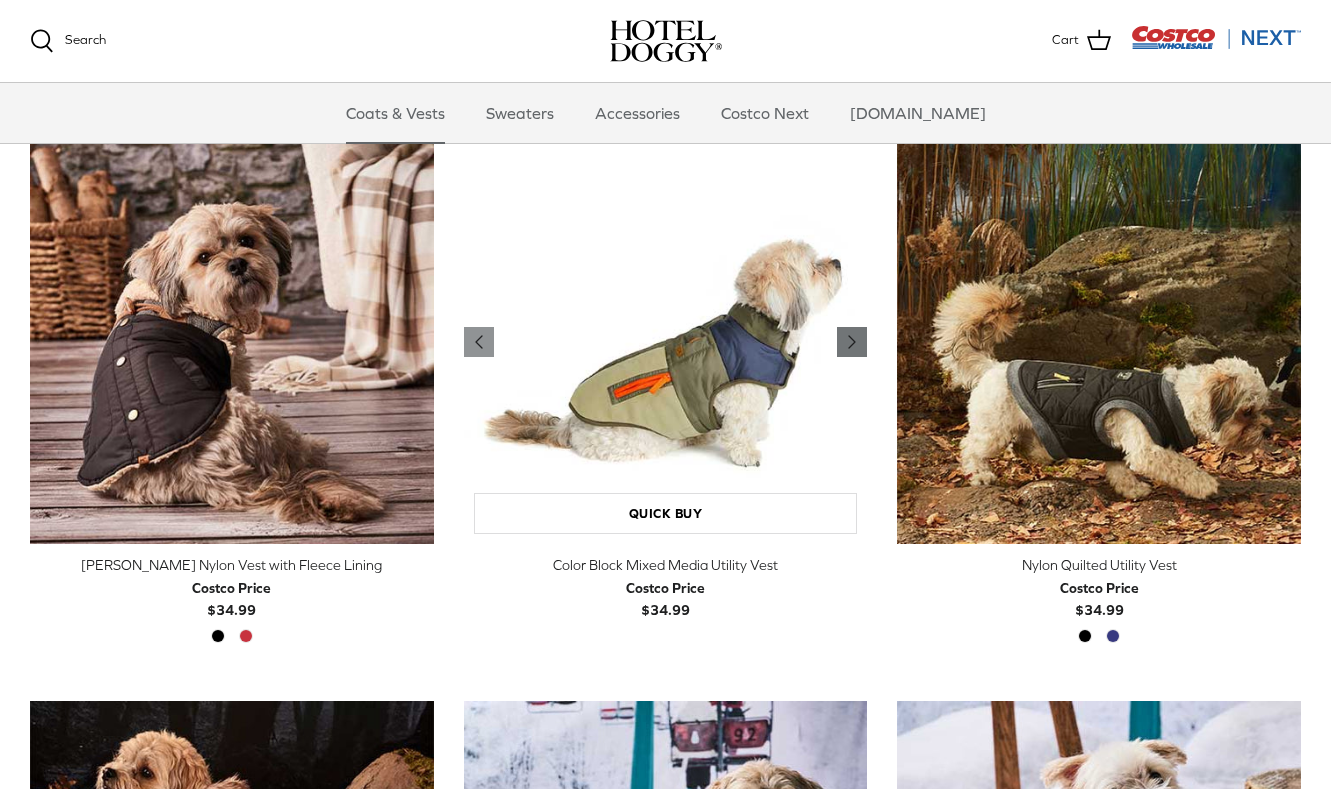 click on "Right" 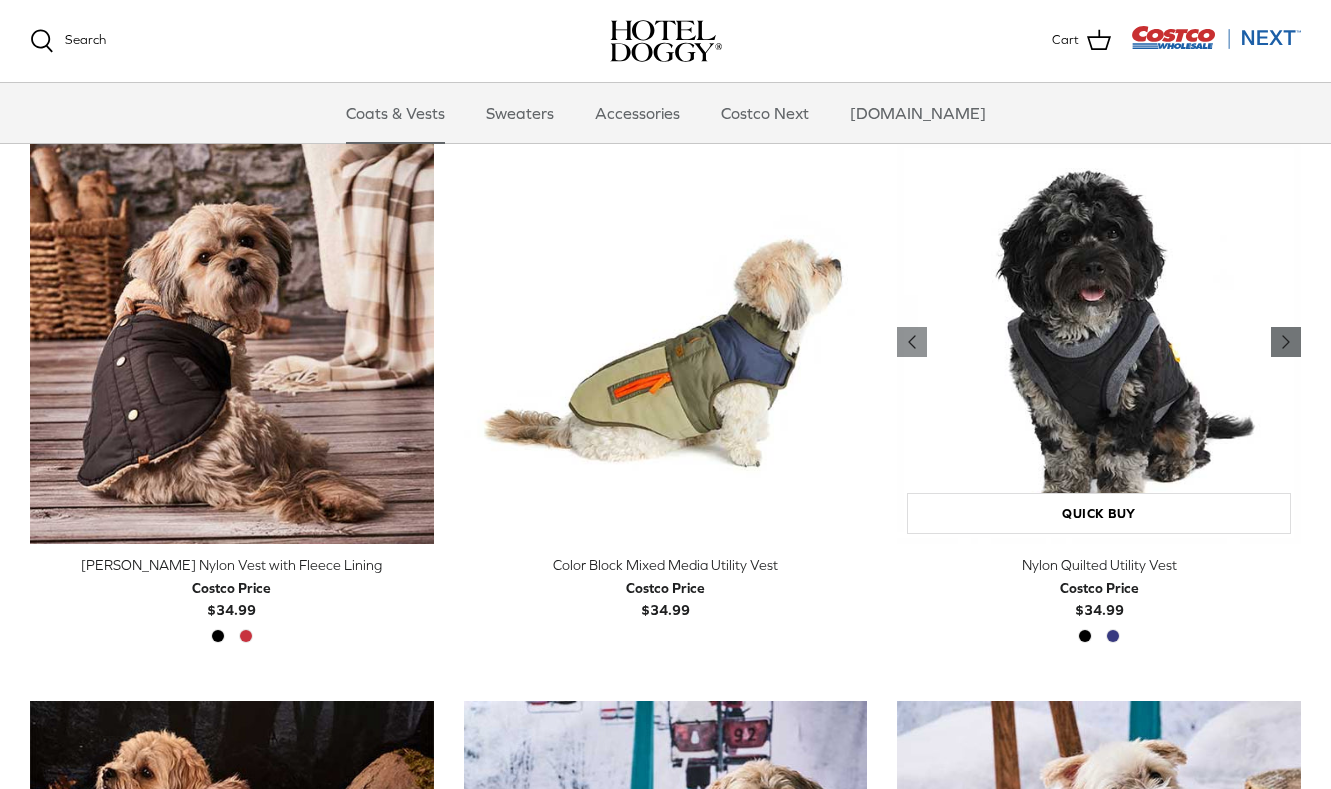 click on "Right" 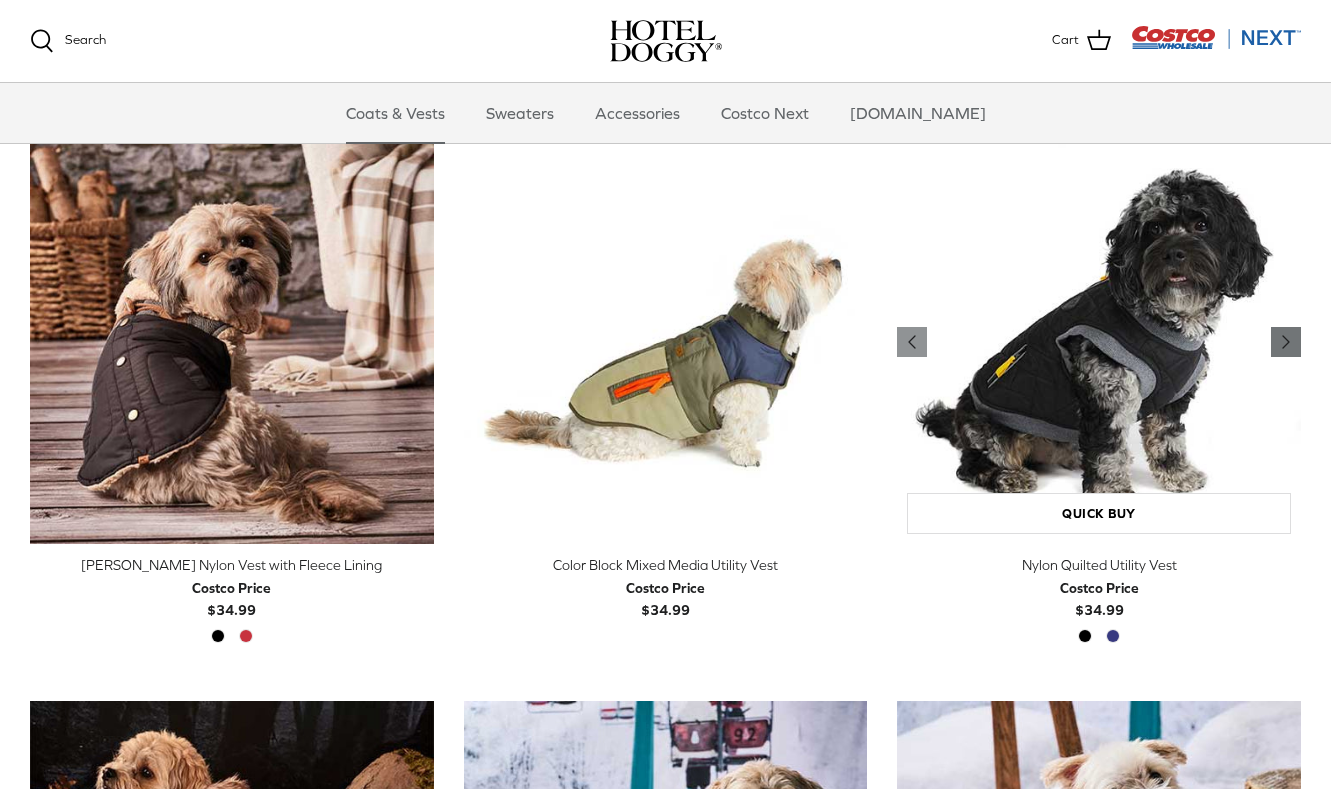 click on "Right" 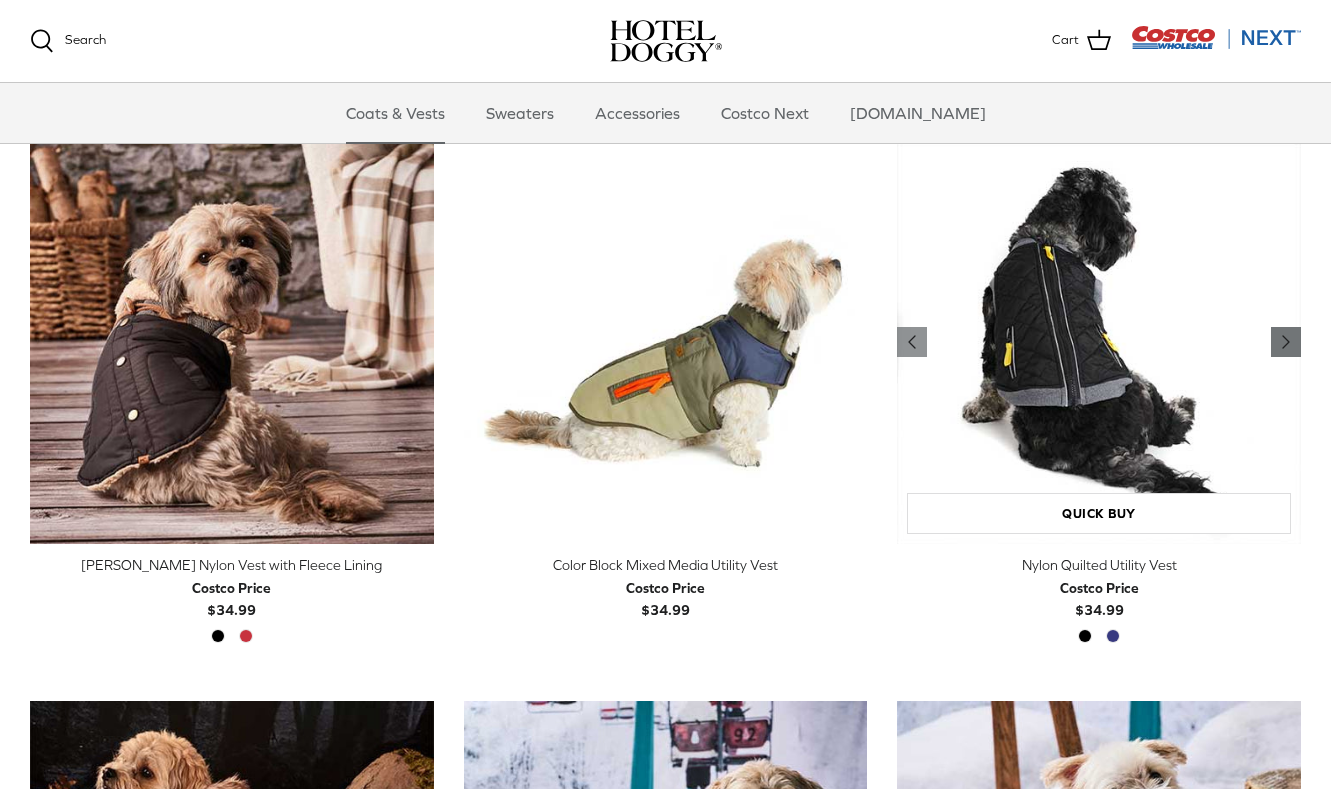 click on "Right" 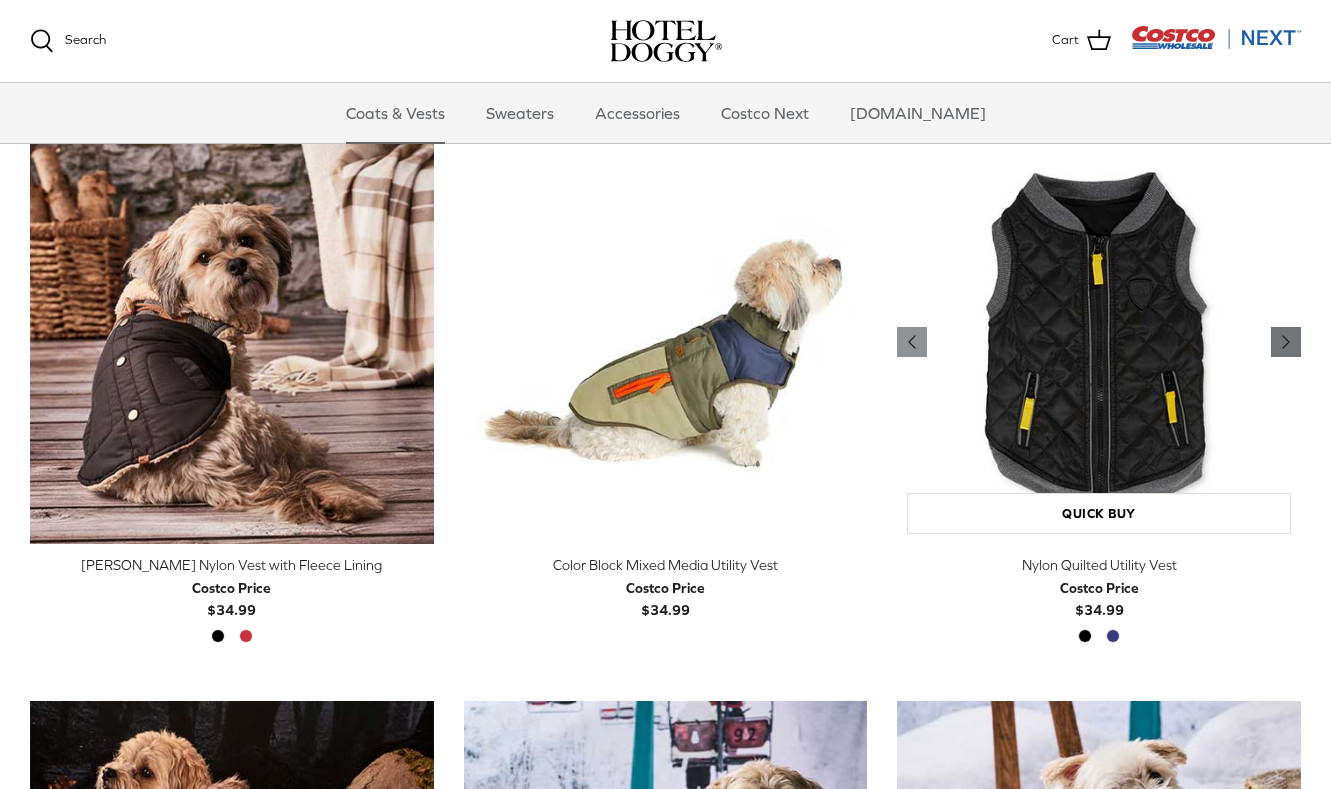 click on "Right" 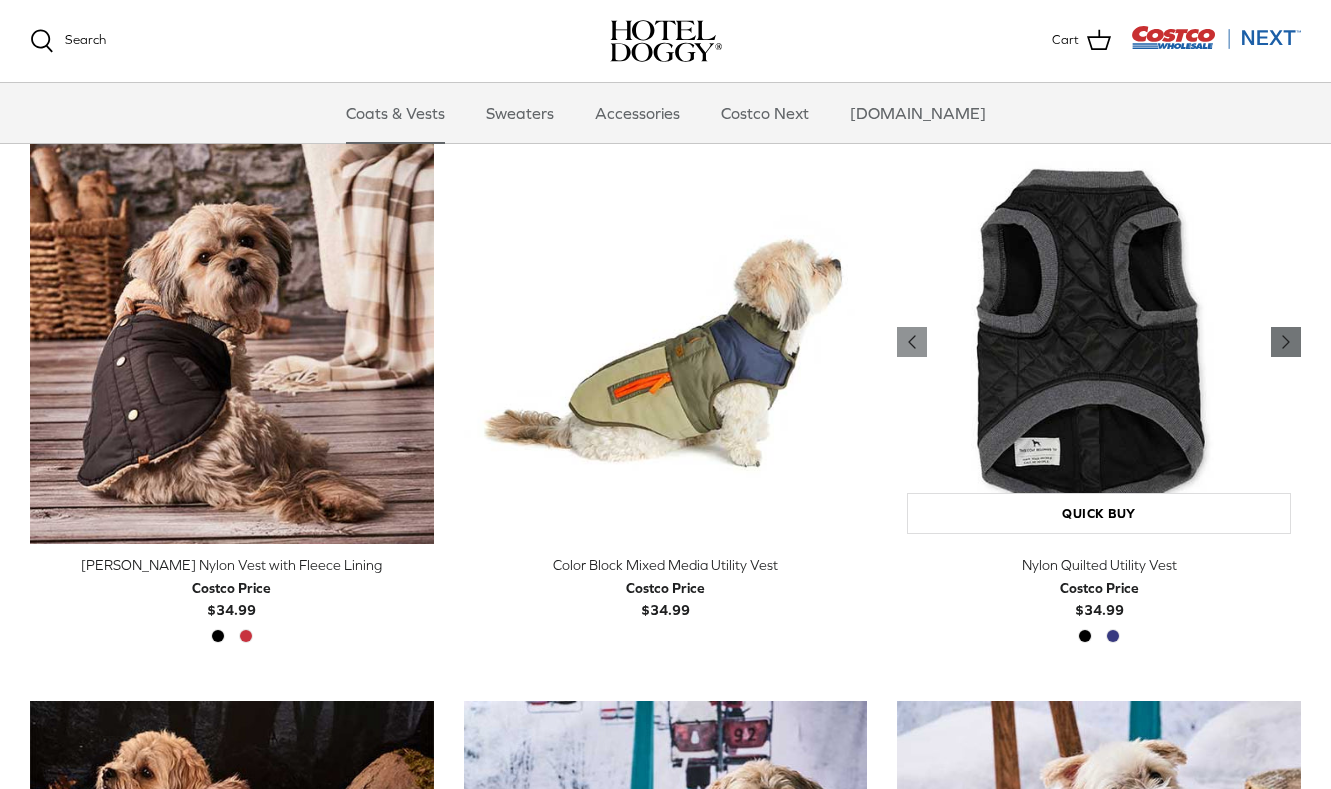 click on "Right" 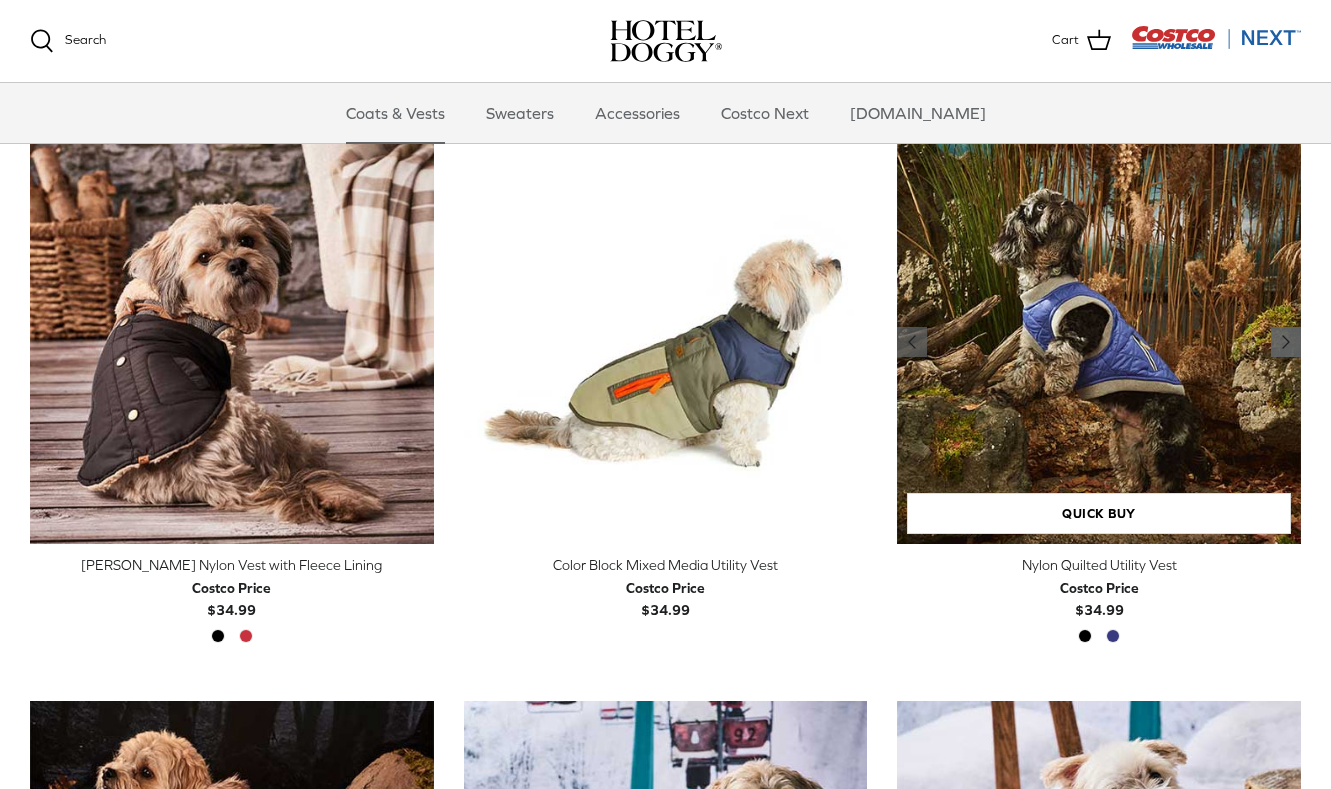 click on "Right" 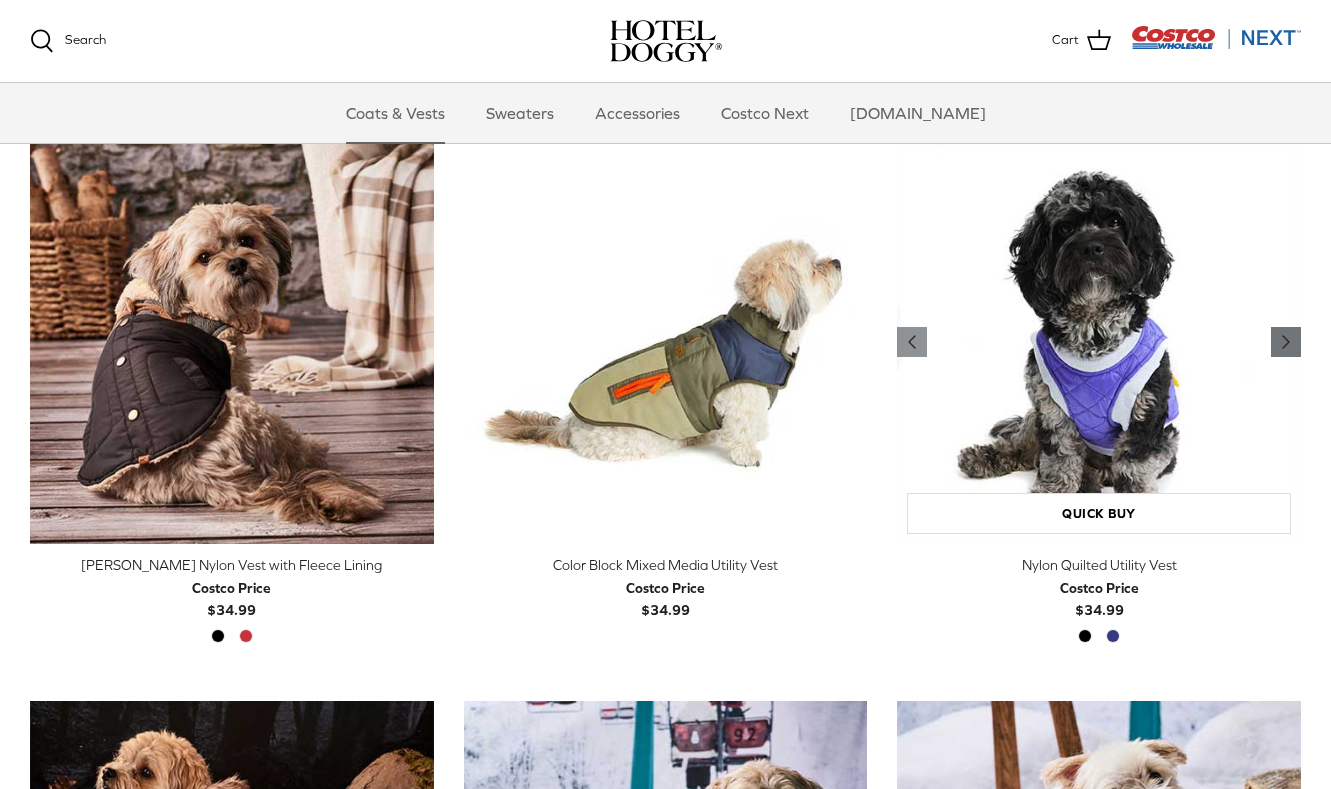 click on "Right" 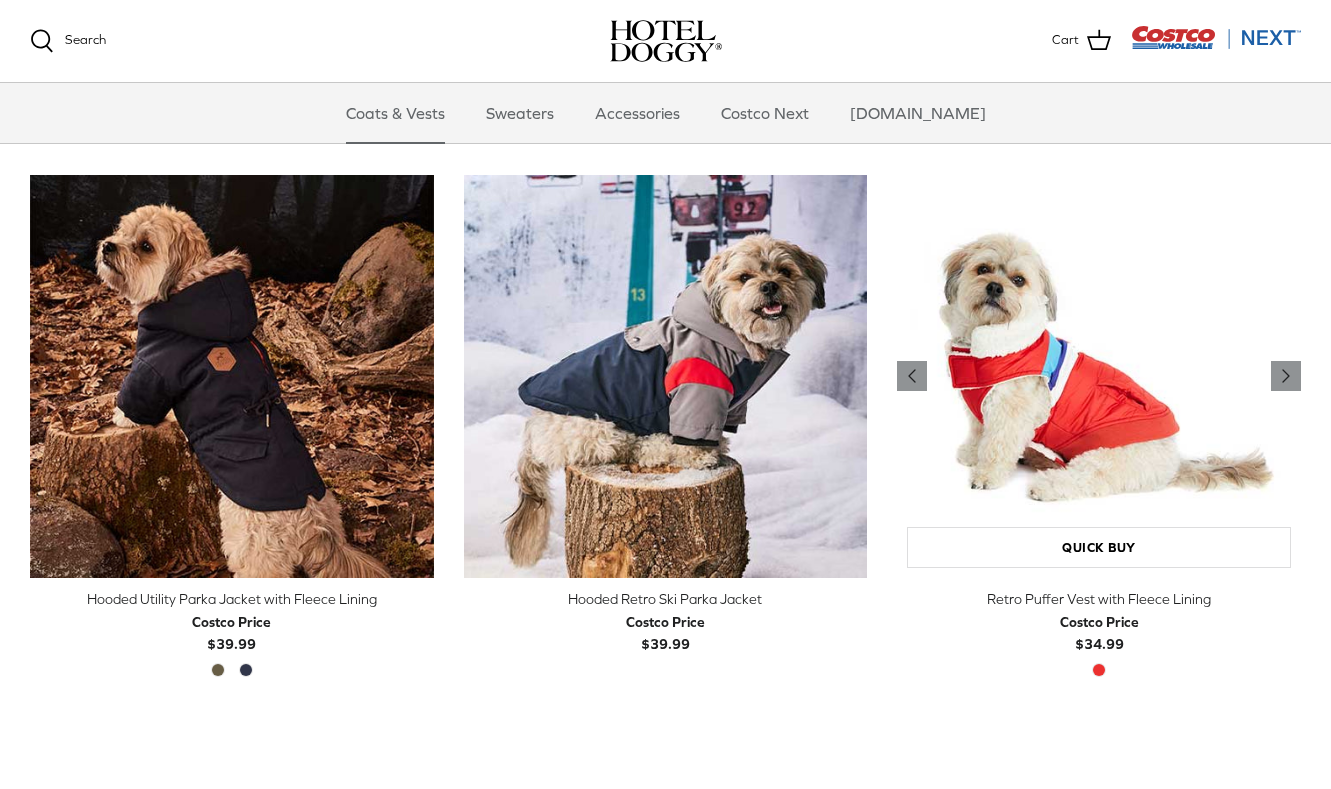 scroll, scrollTop: 1004, scrollLeft: 0, axis: vertical 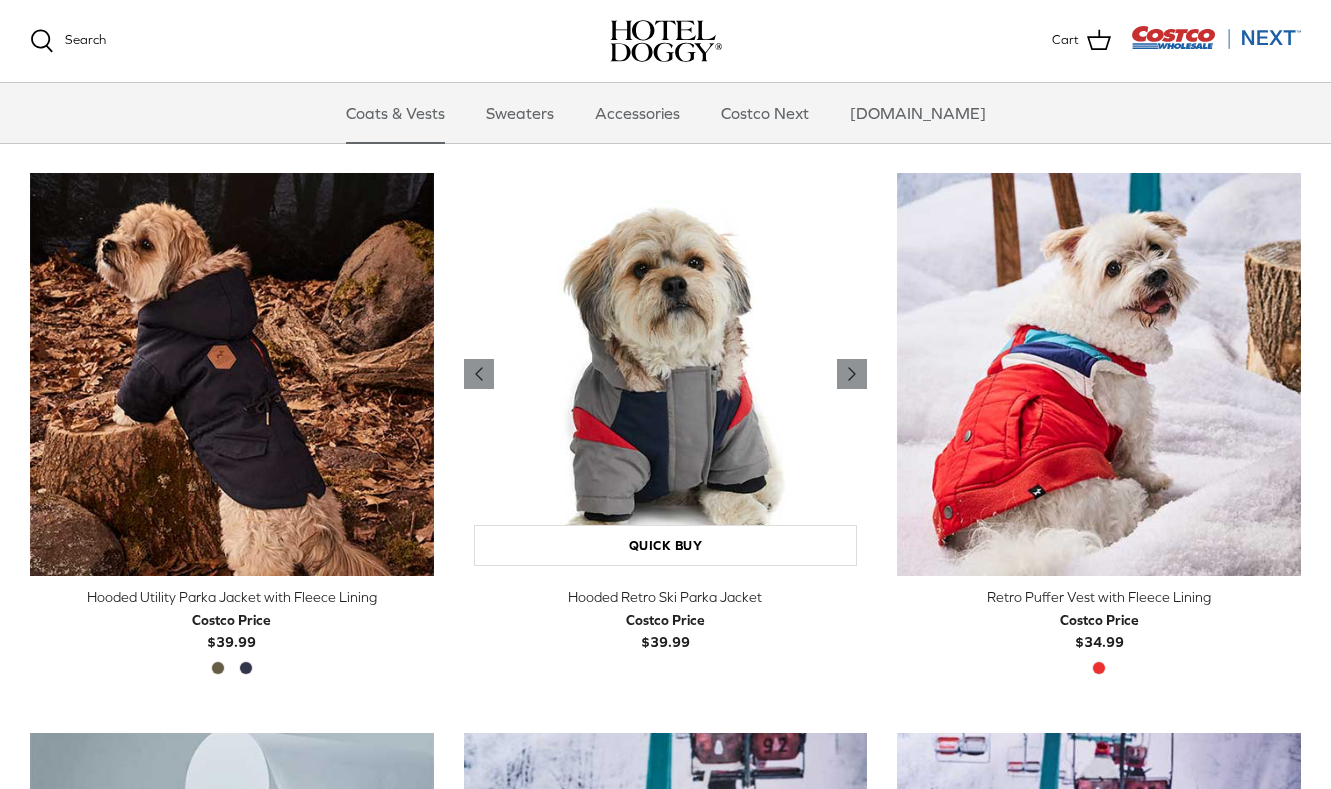 click at bounding box center (666, 375) 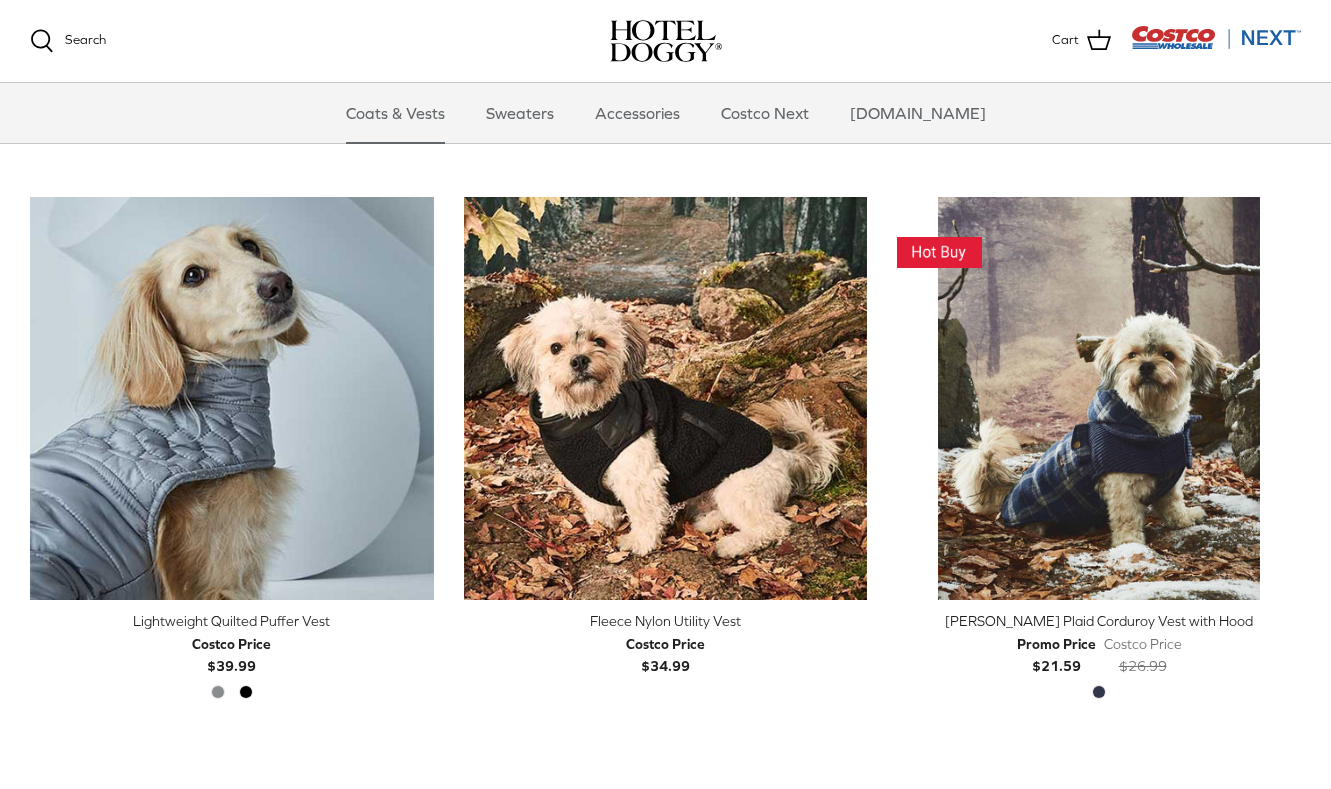 scroll, scrollTop: 2148, scrollLeft: 0, axis: vertical 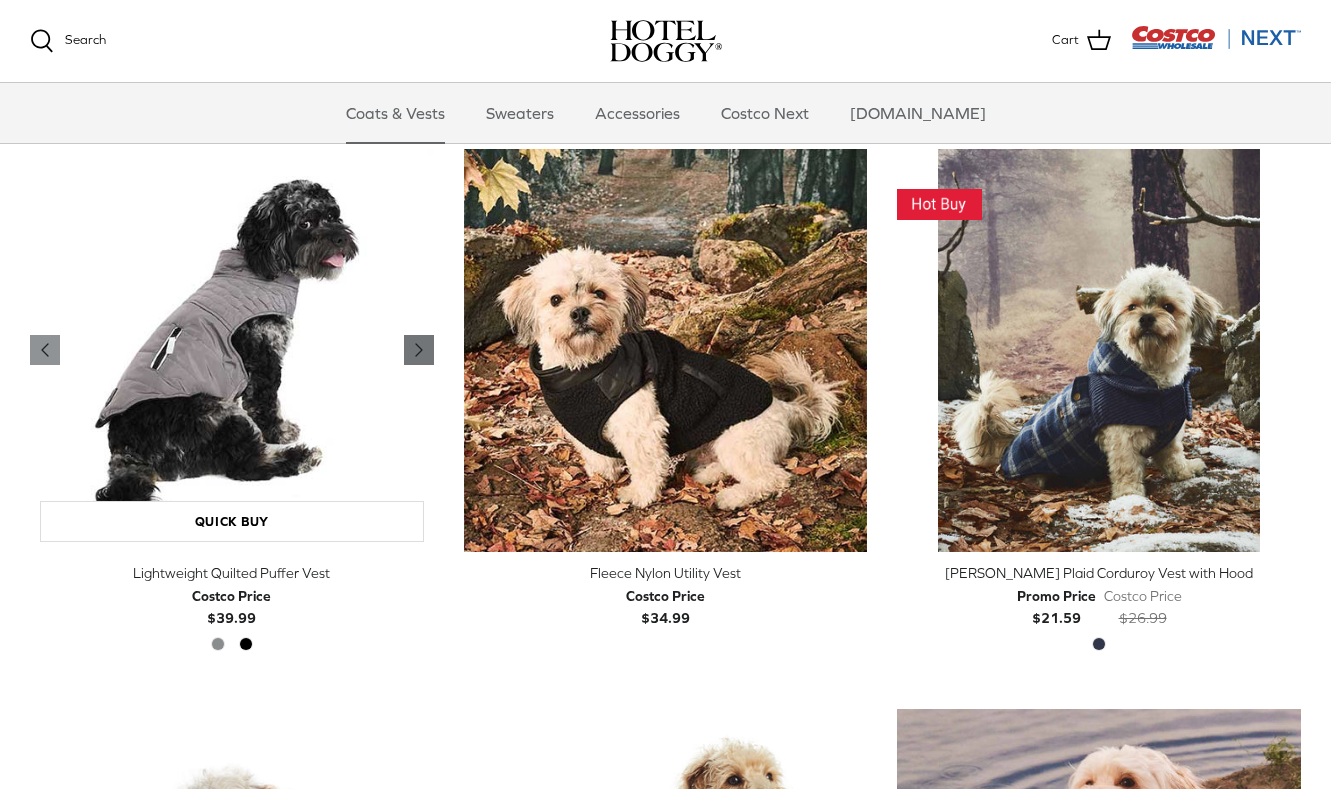 click on "Right" 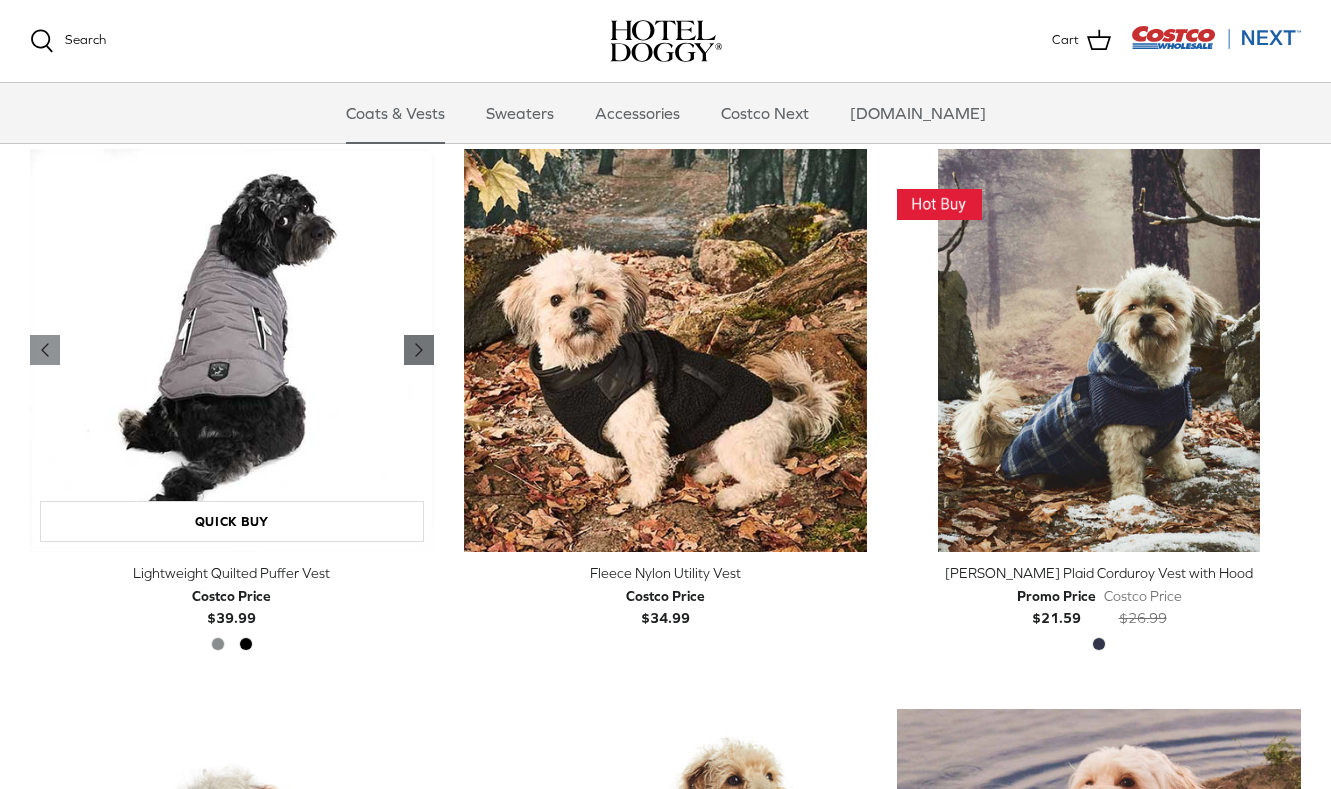 click on "Right" 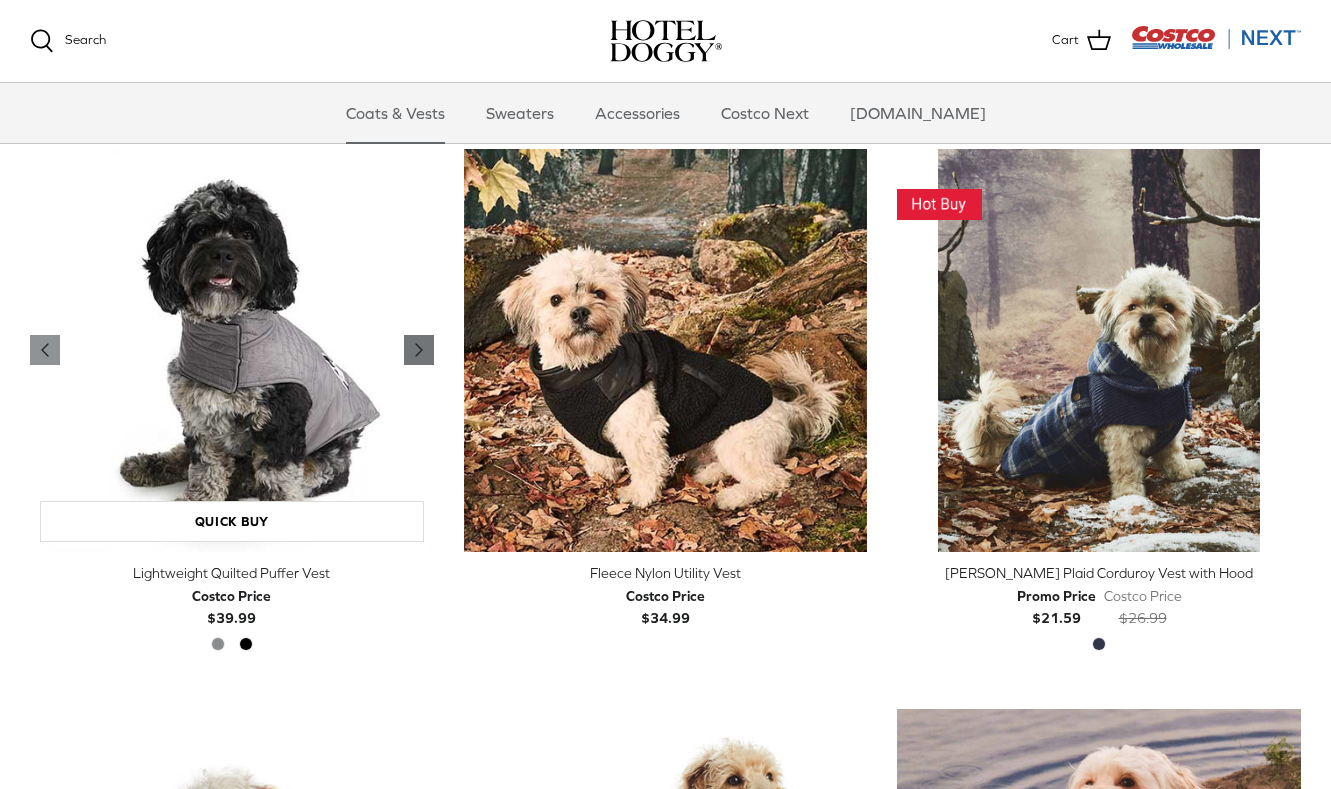 click on "Right" 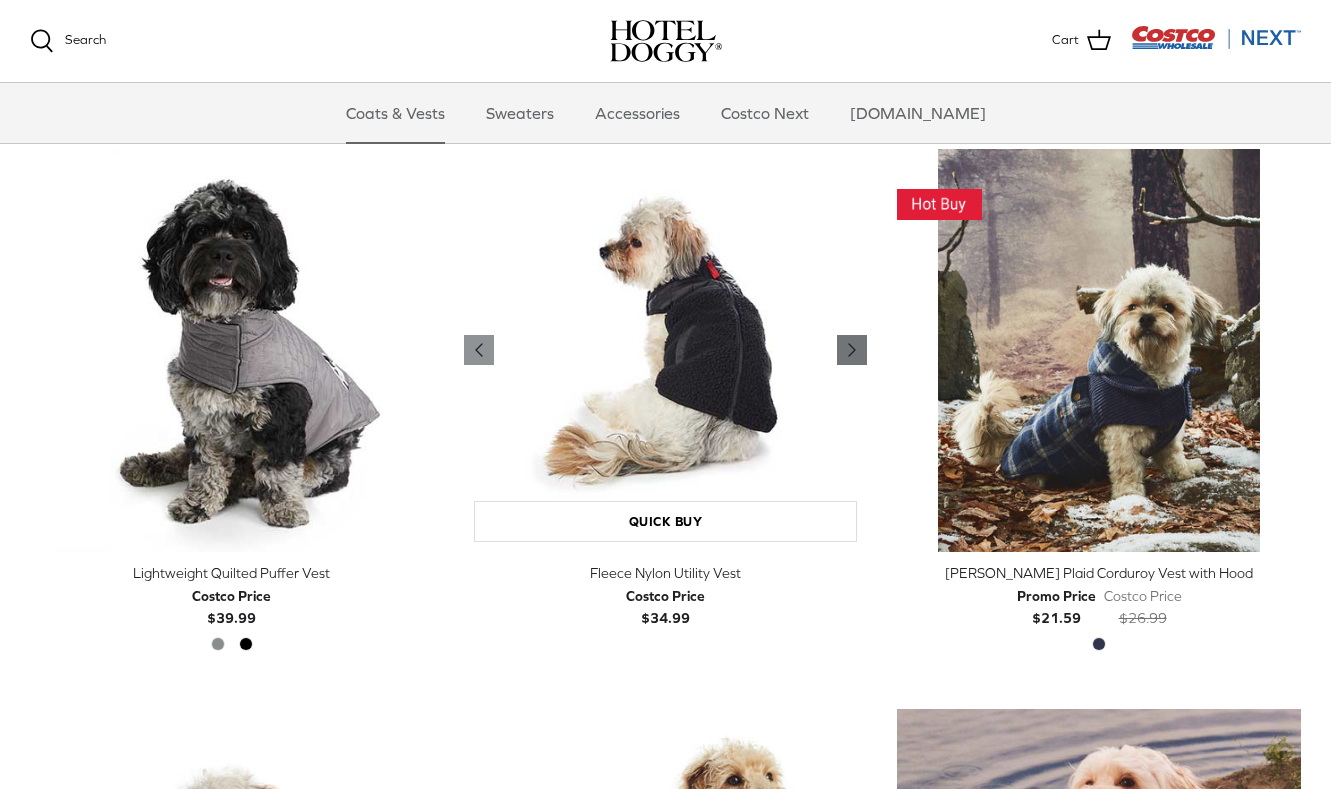 click on "Right" 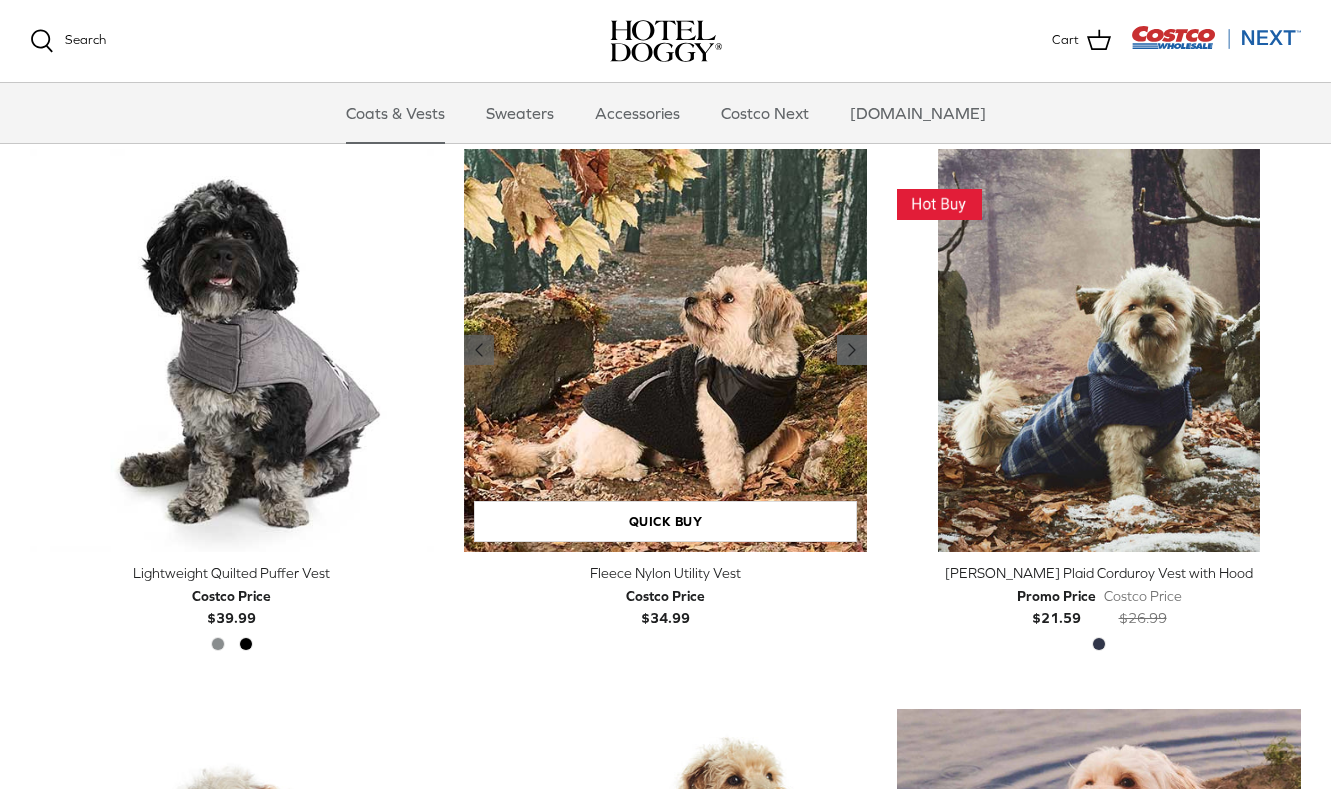 click on "Right" 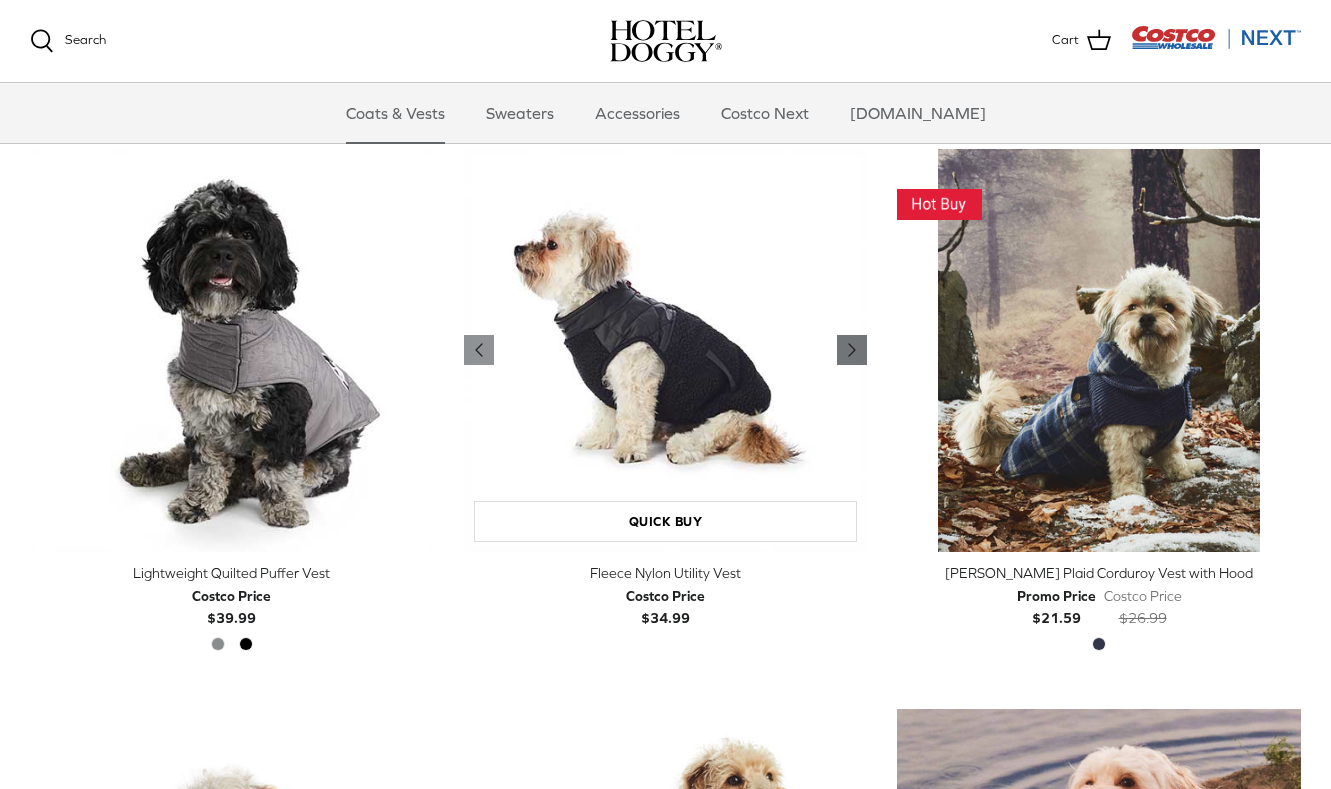 click on "Right" 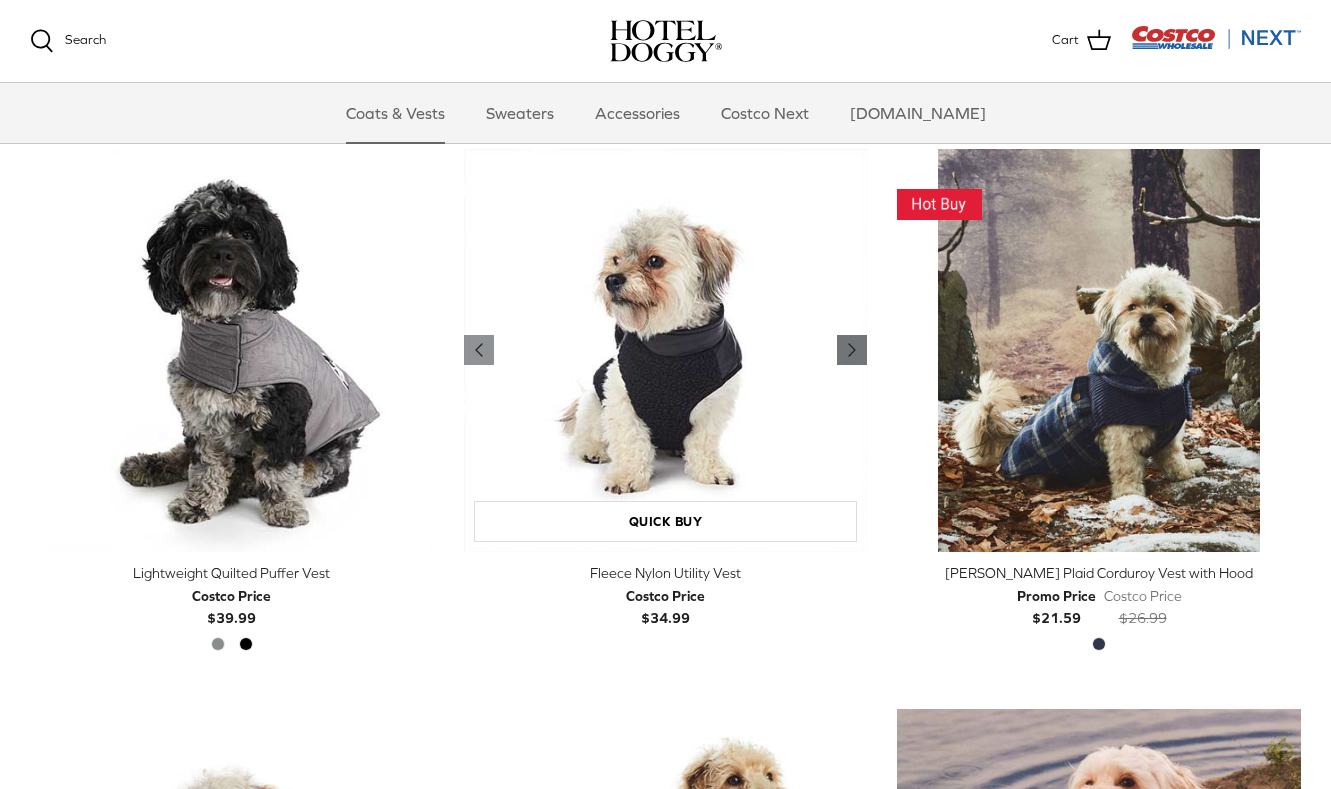 click on "Right" 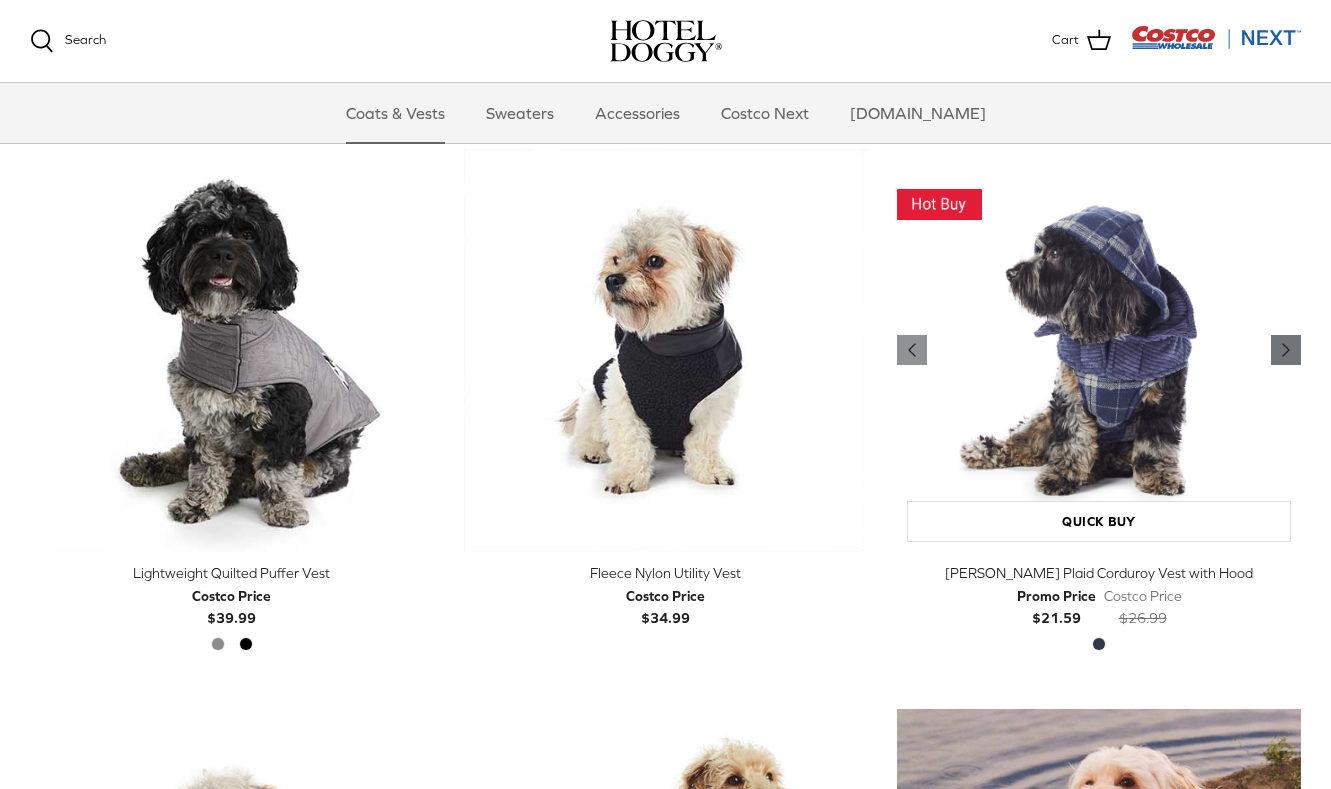 click on "Right" 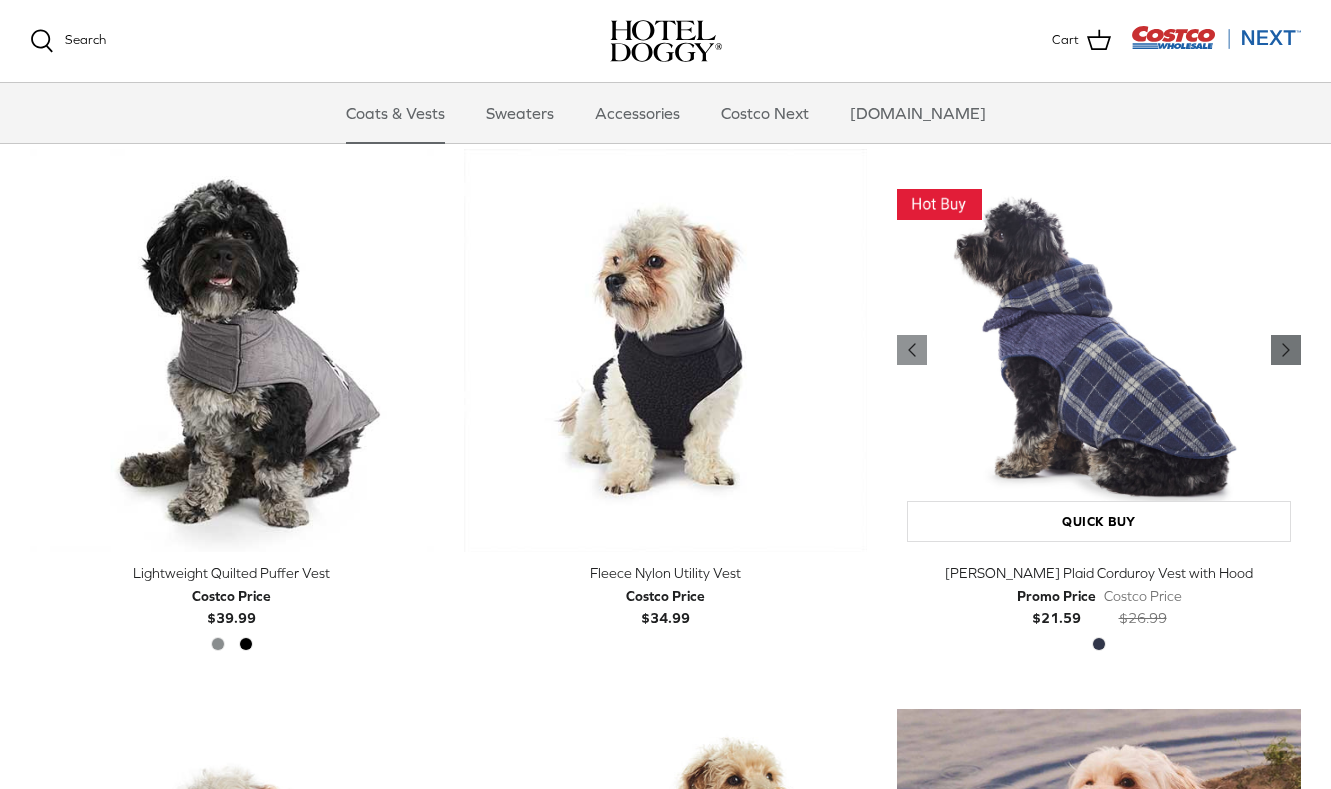 click on "Right" 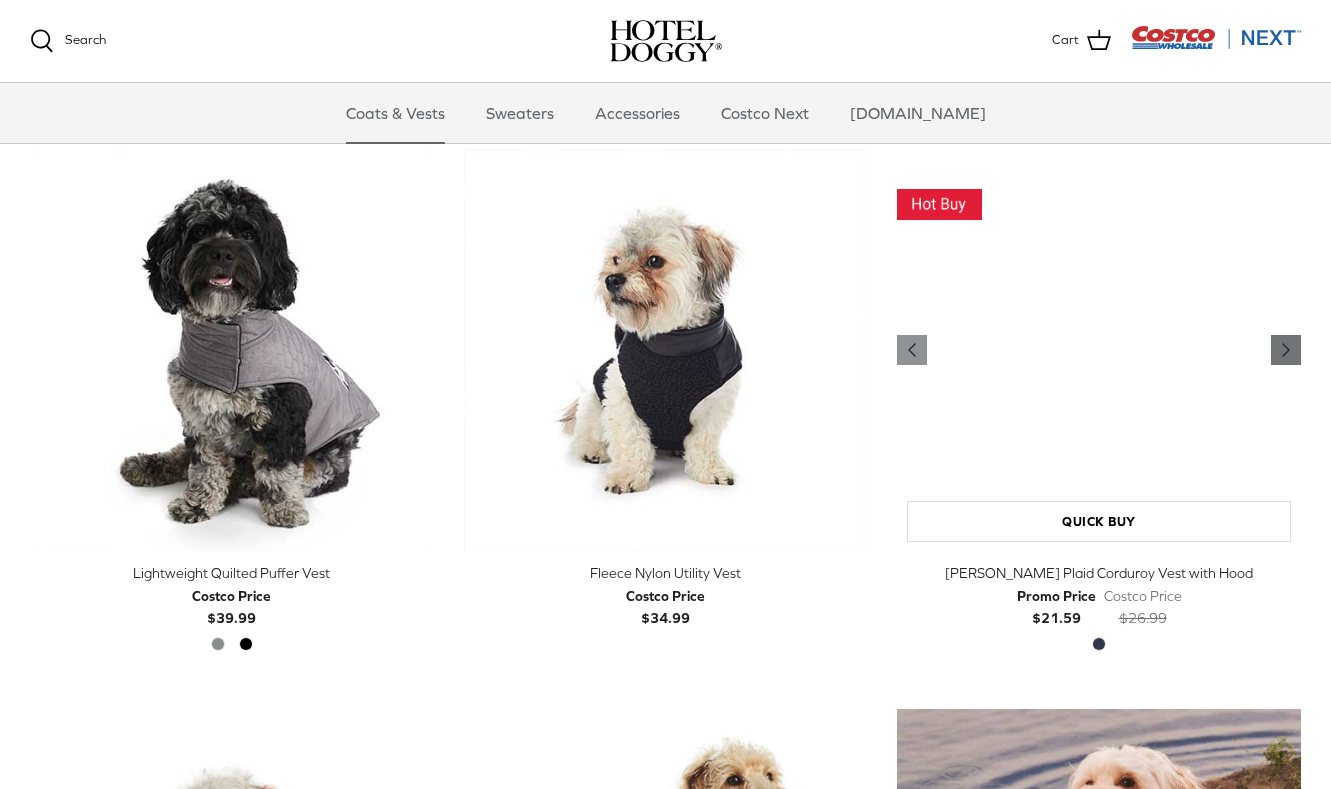 click on "Right" 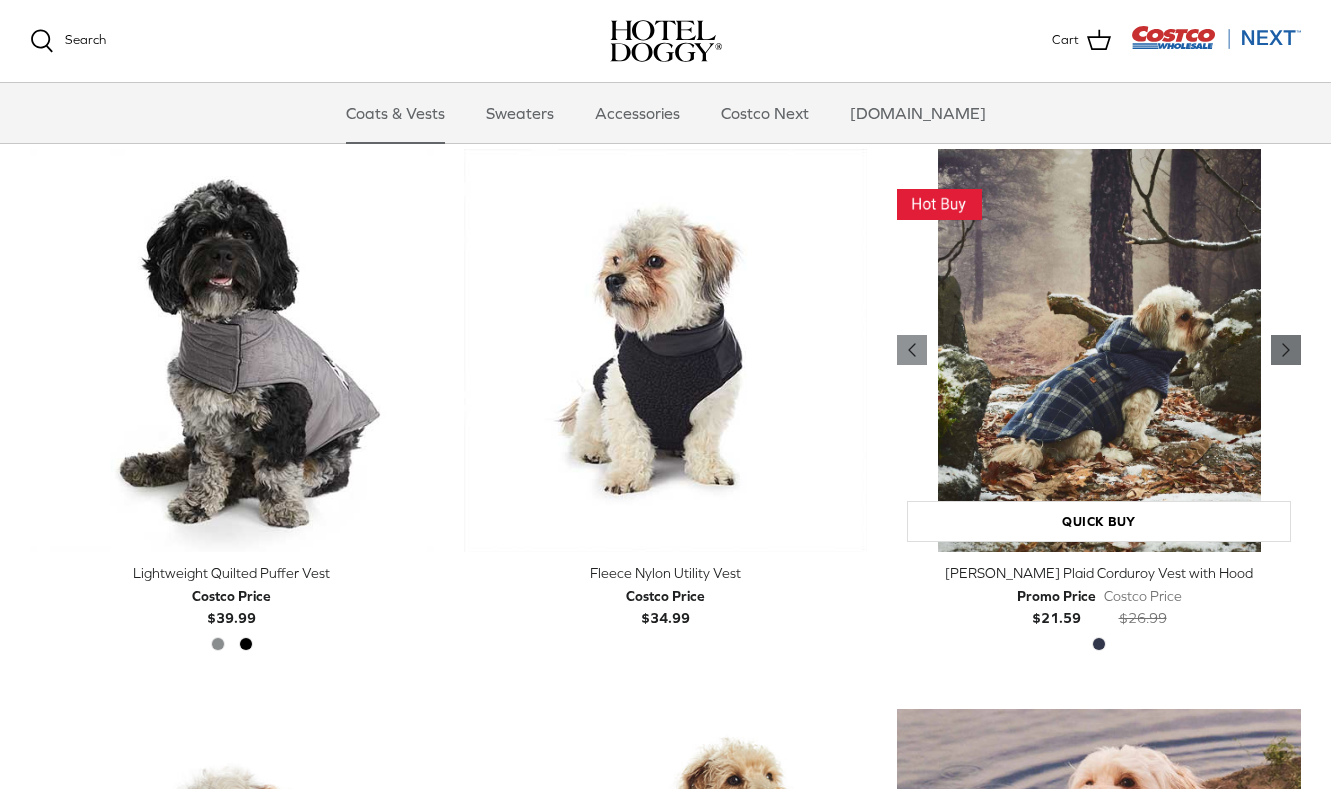 click on "Right" 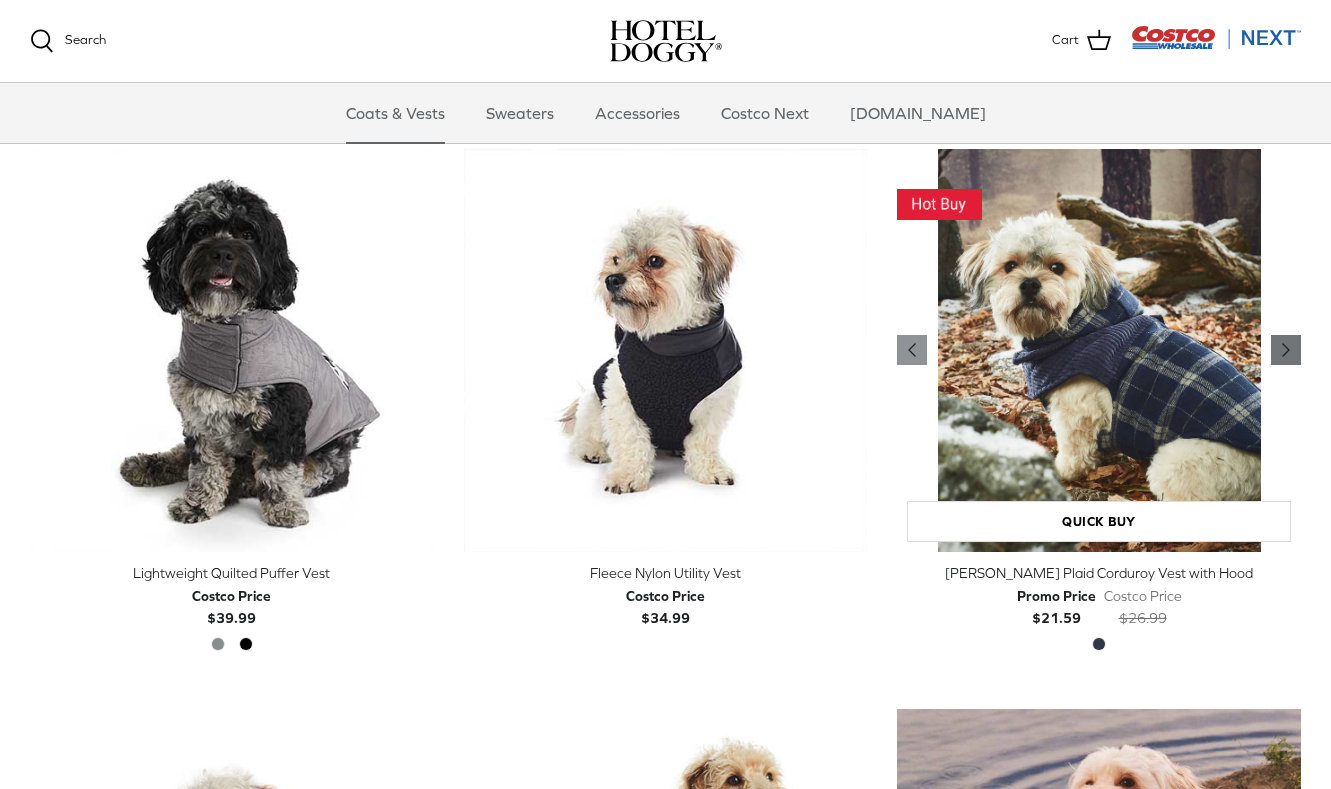 click on "Right" 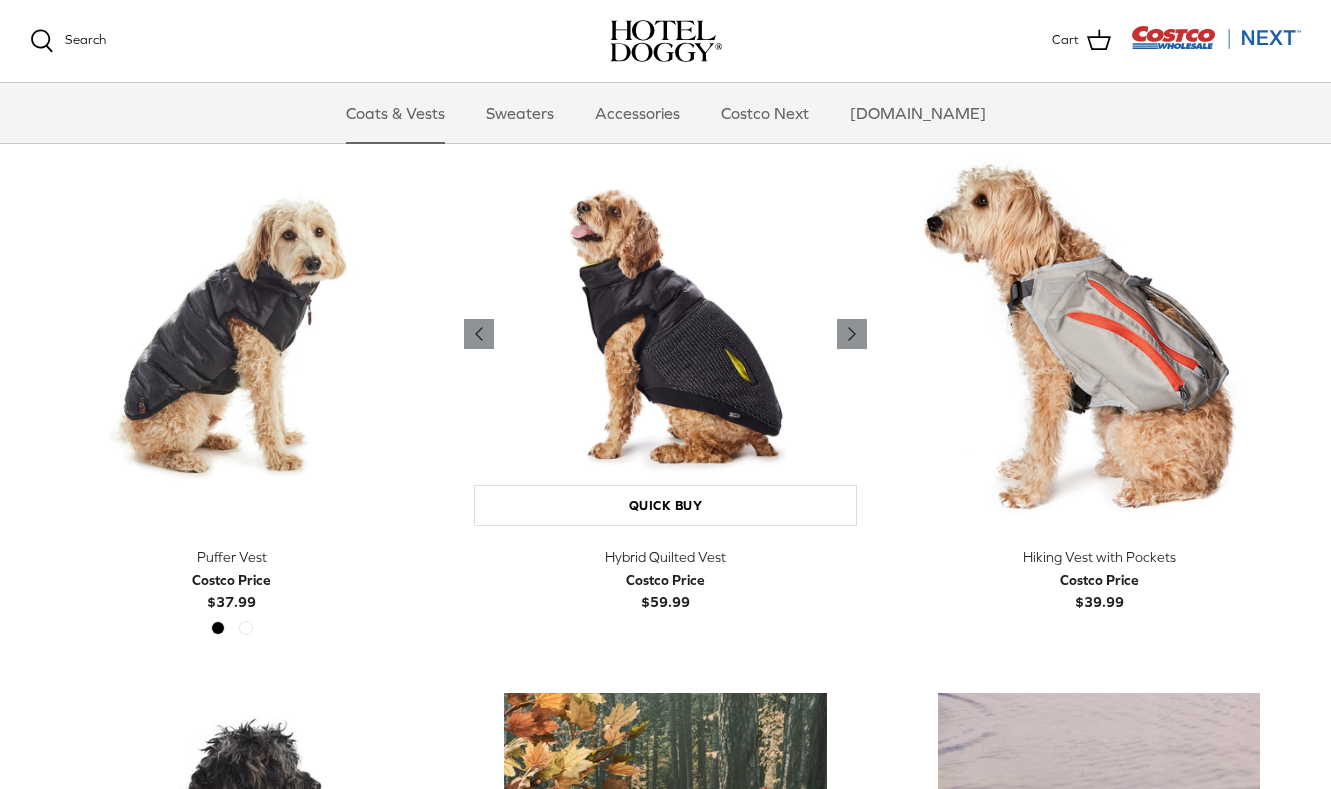 scroll, scrollTop: 3281, scrollLeft: 0, axis: vertical 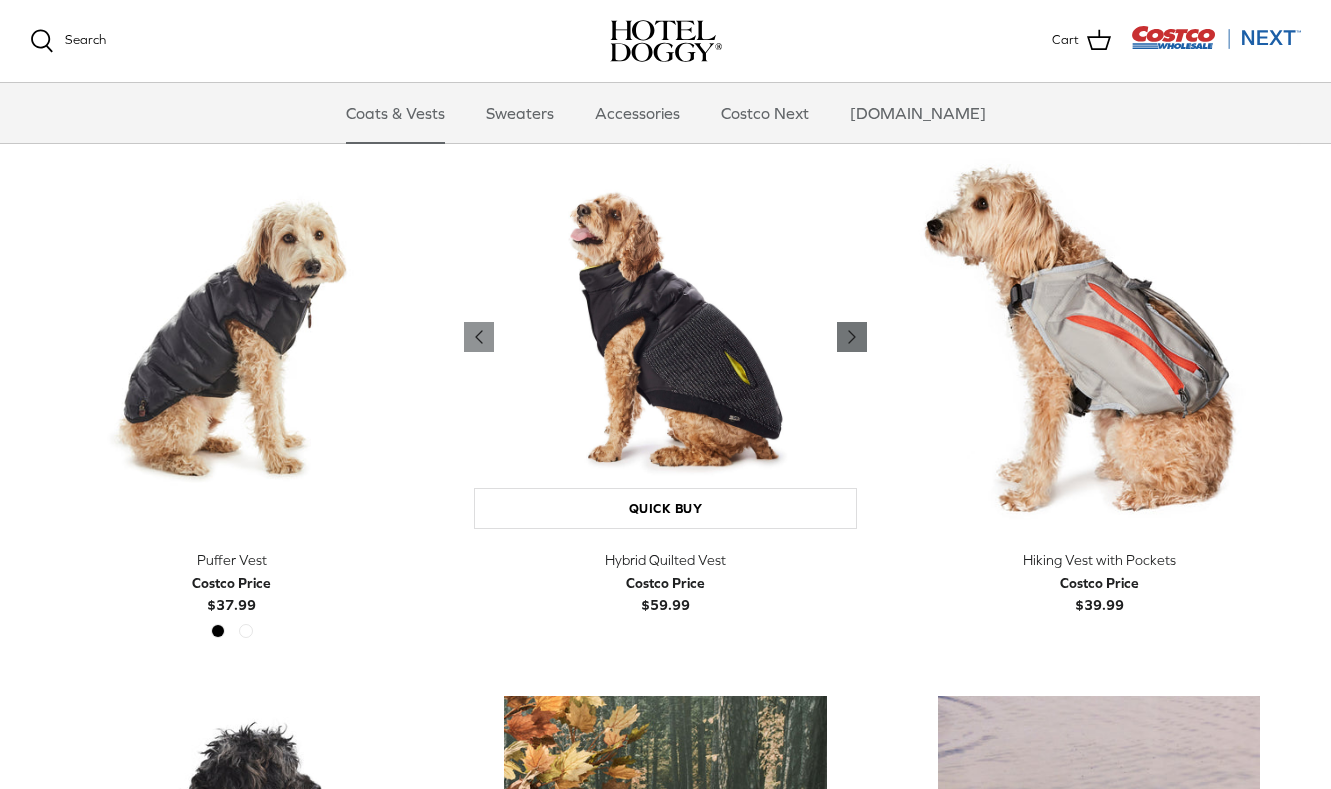 click on "Right" 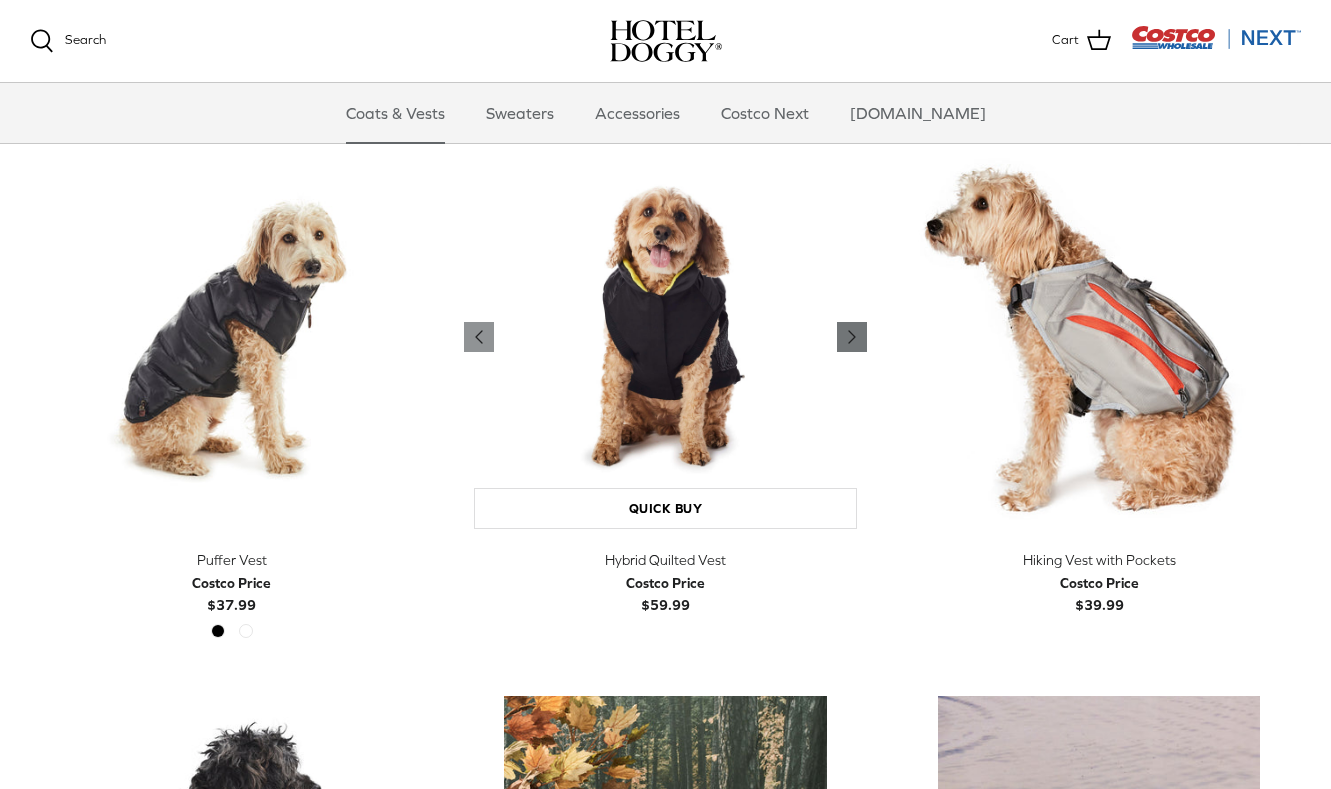 click on "Right" 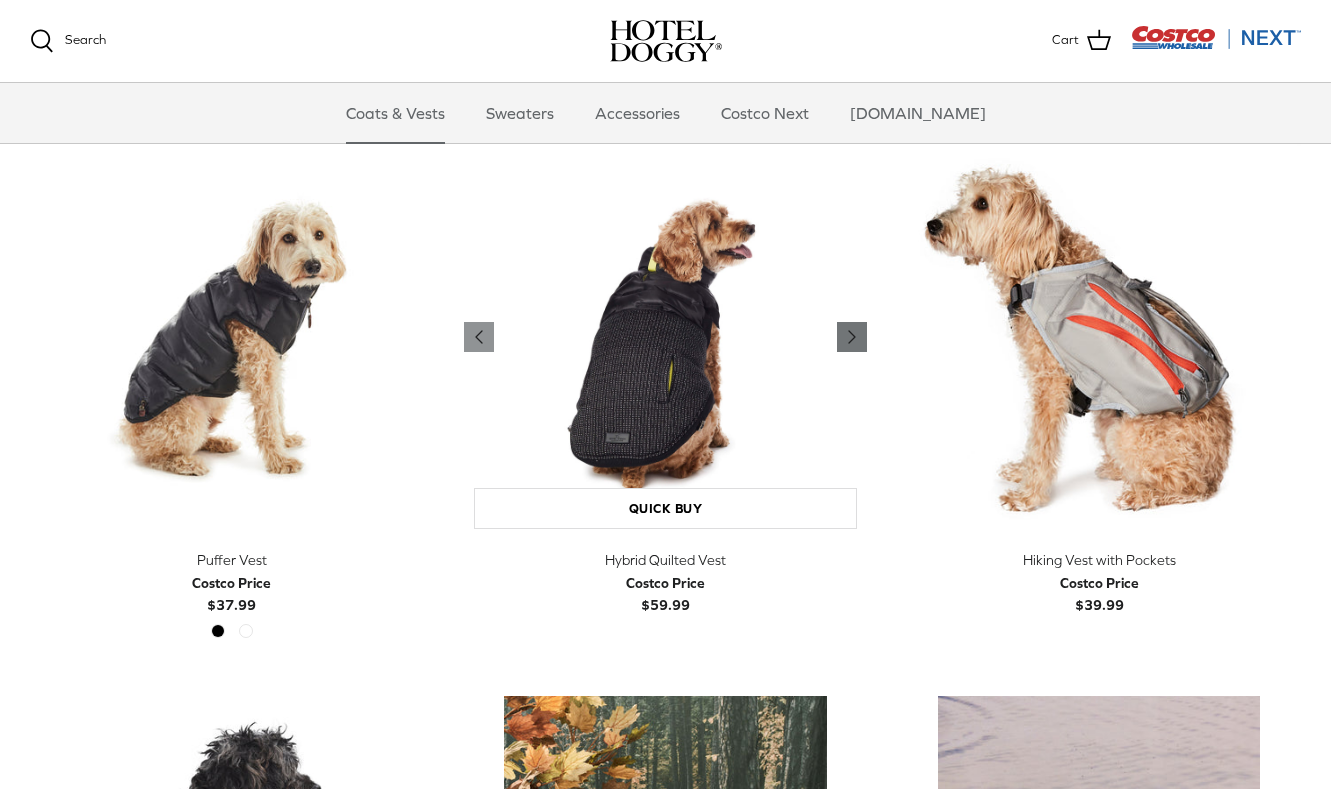 click on "Right" 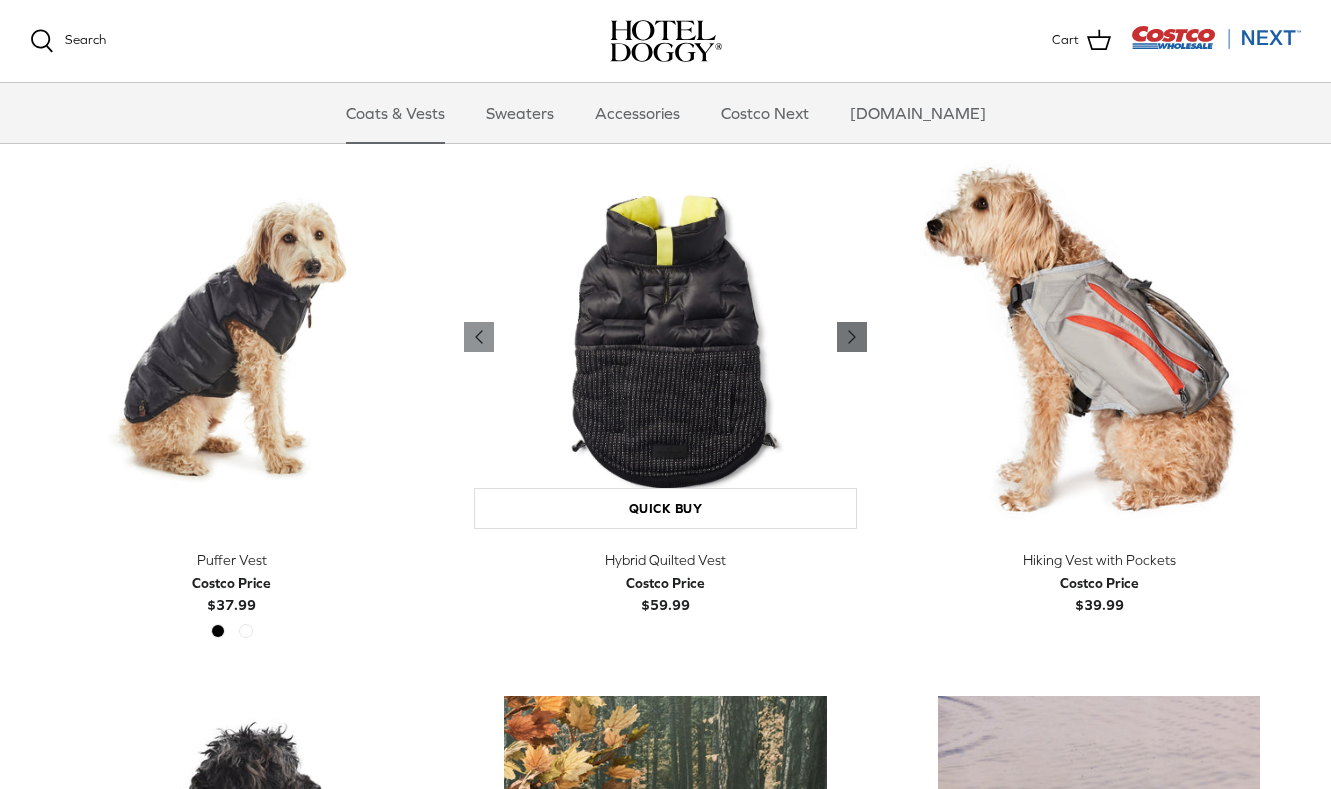 click on "Right" 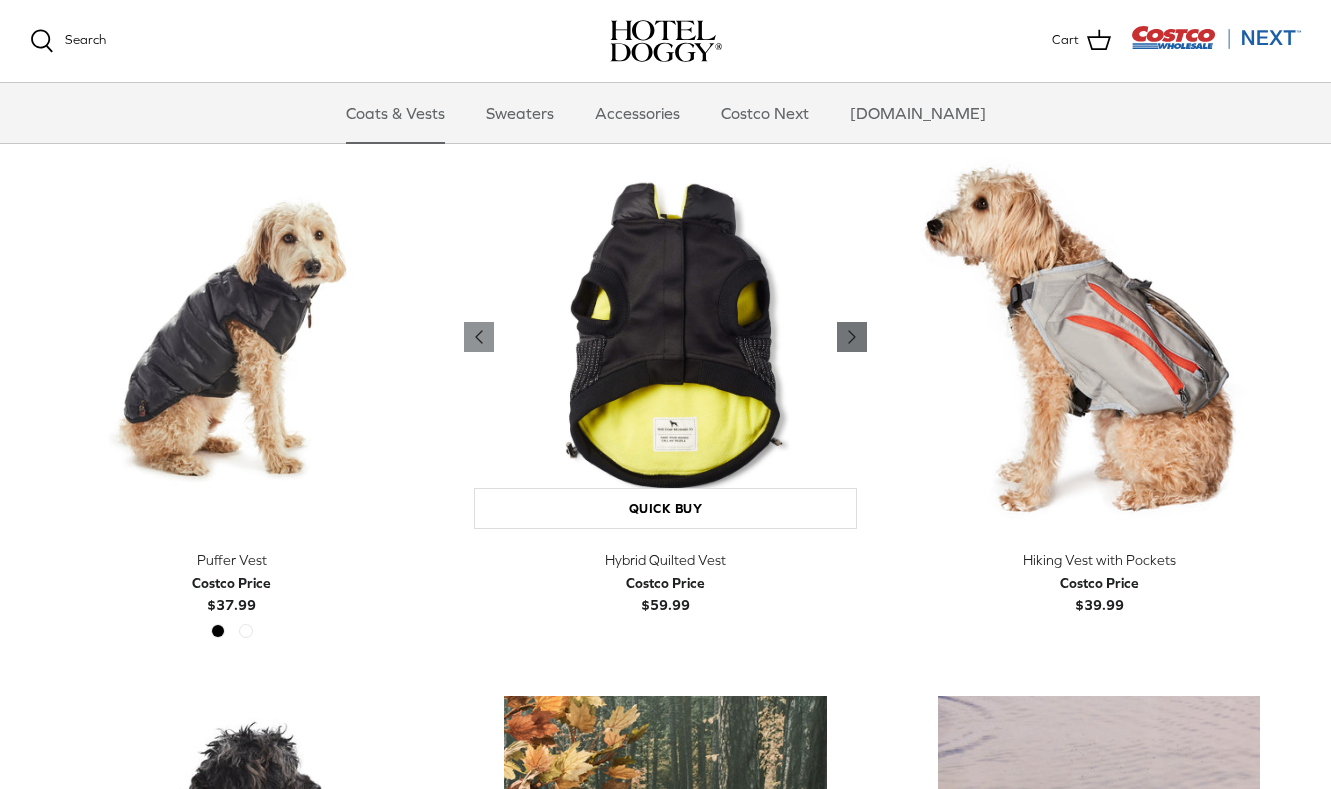 click on "Right" 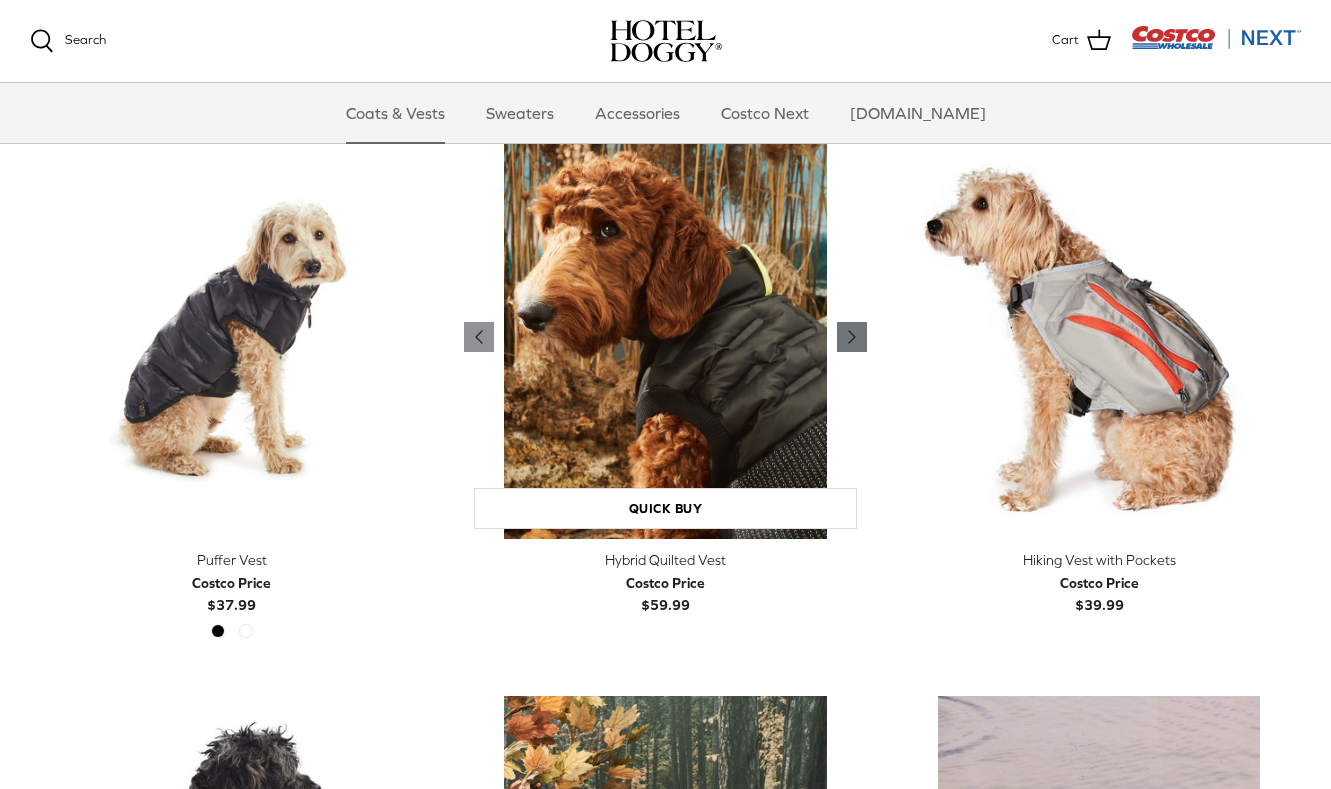 click on "Right" 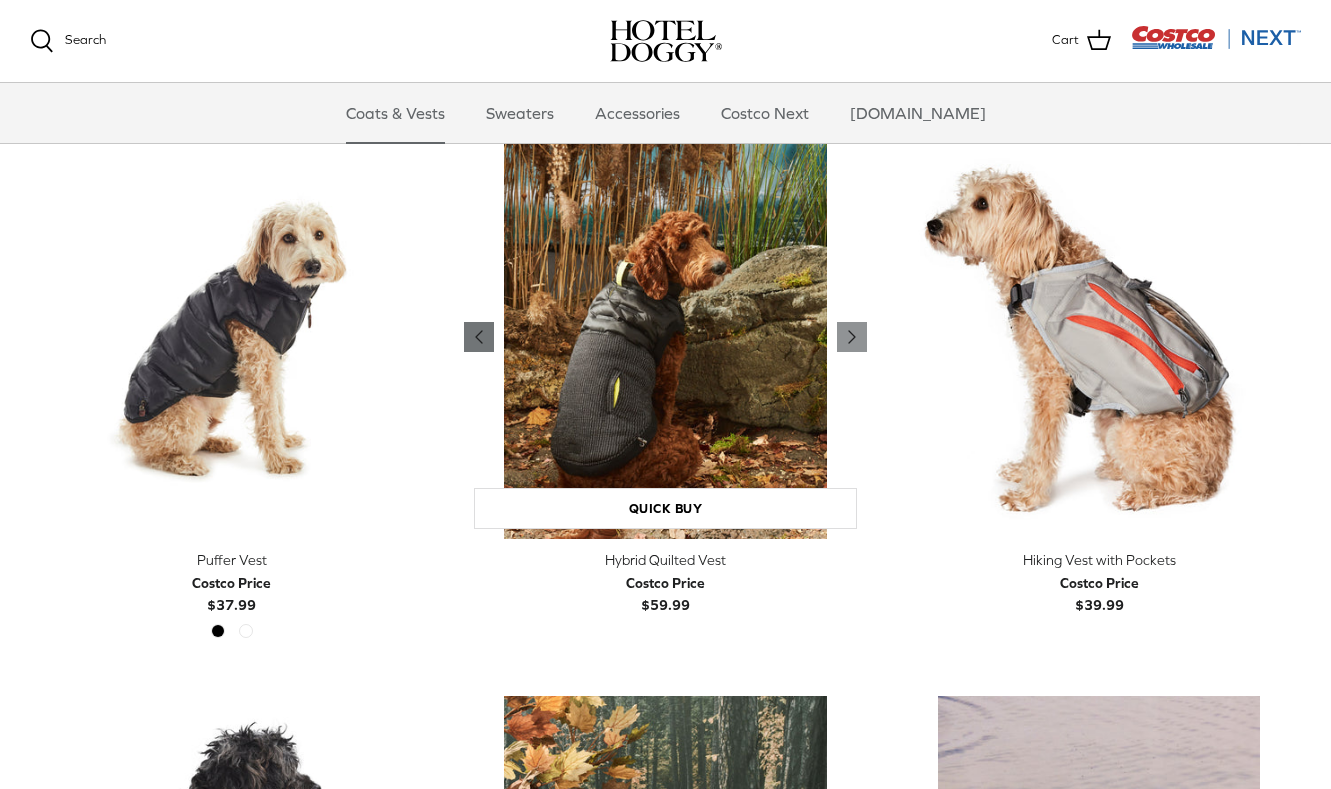 click on "Left" 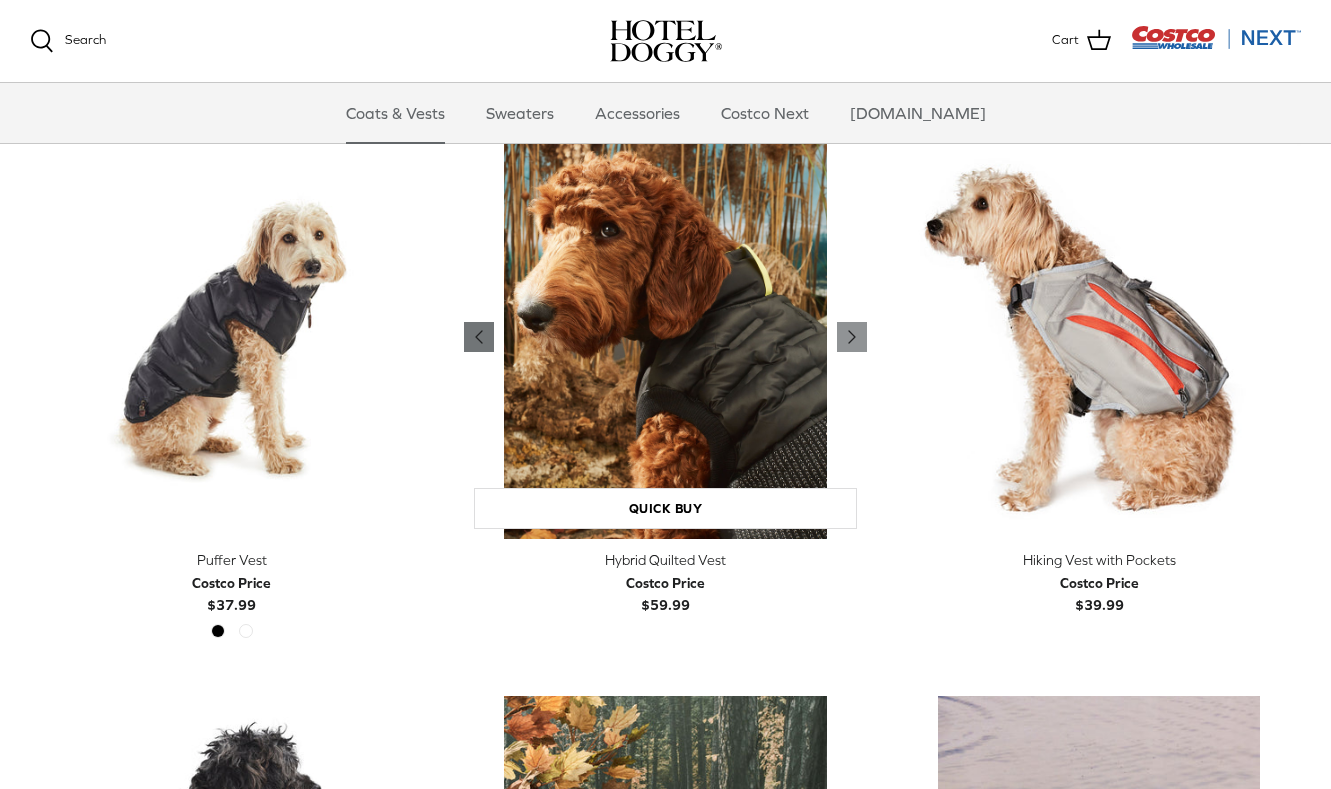 click on "Left" 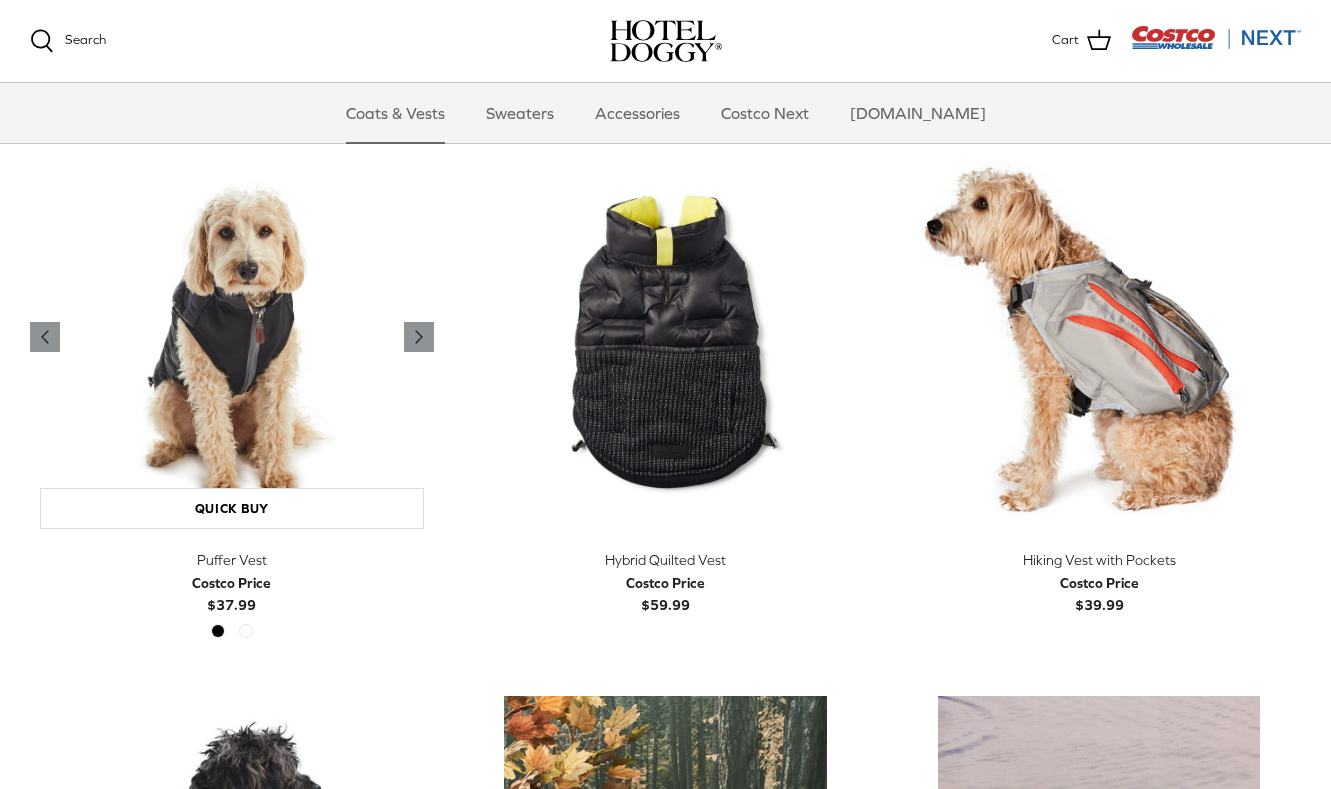 click at bounding box center [232, 338] 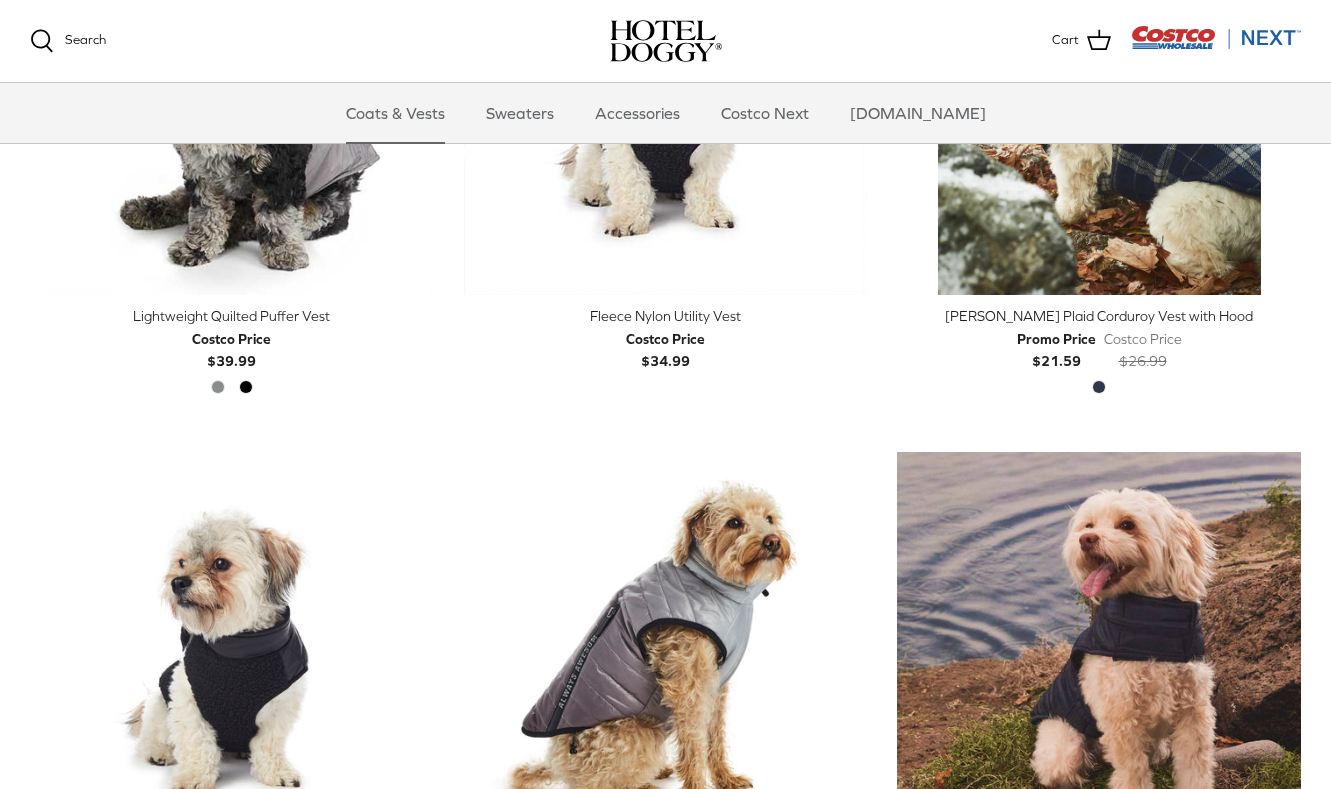 scroll, scrollTop: 2386, scrollLeft: 0, axis: vertical 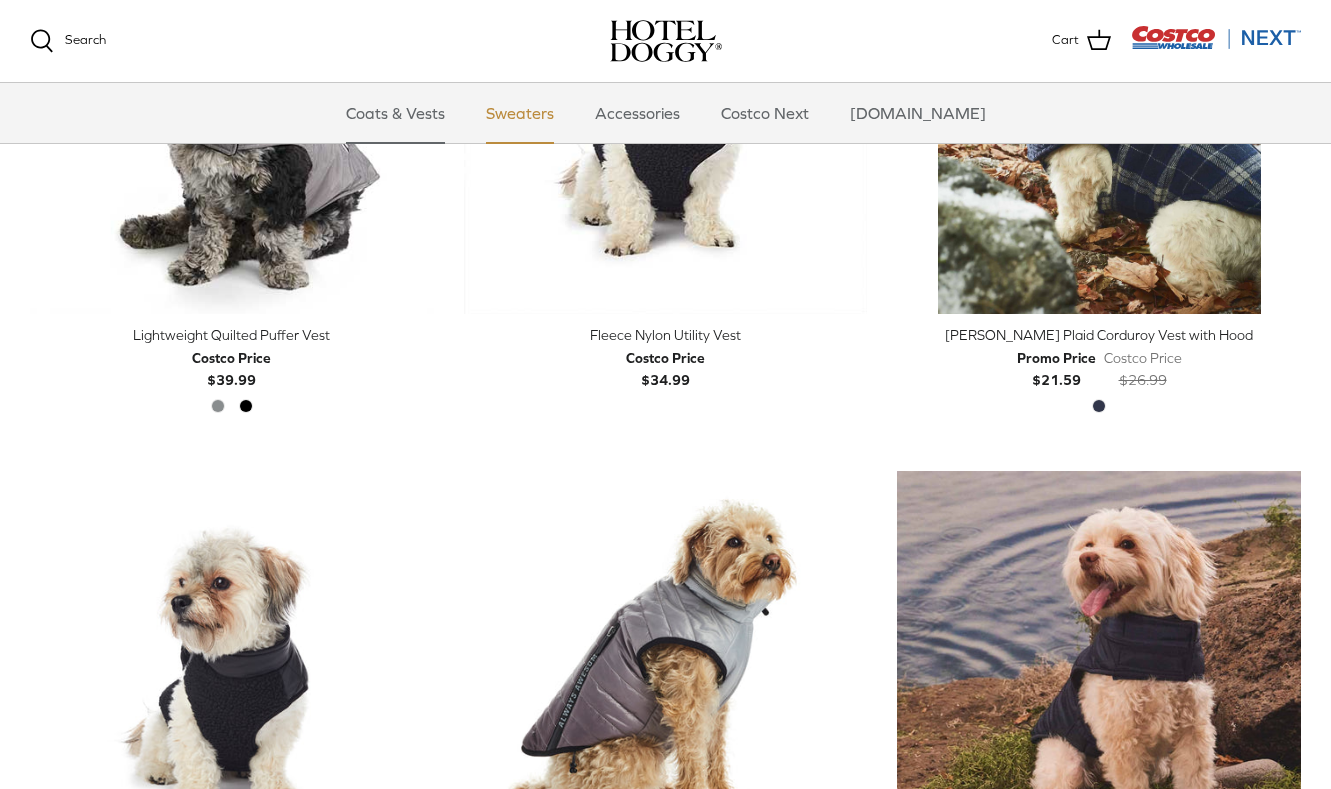 click on "Sweaters" at bounding box center [520, 113] 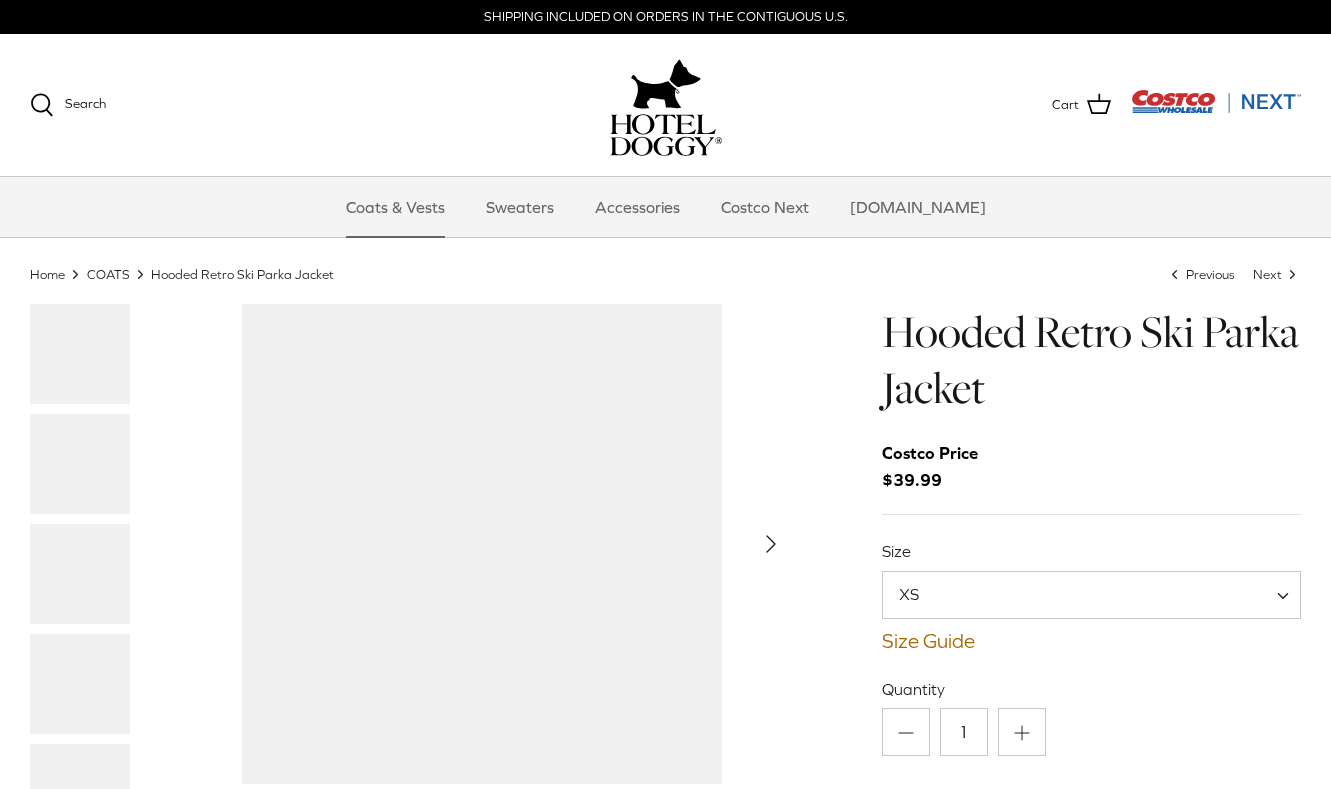 scroll, scrollTop: 0, scrollLeft: 0, axis: both 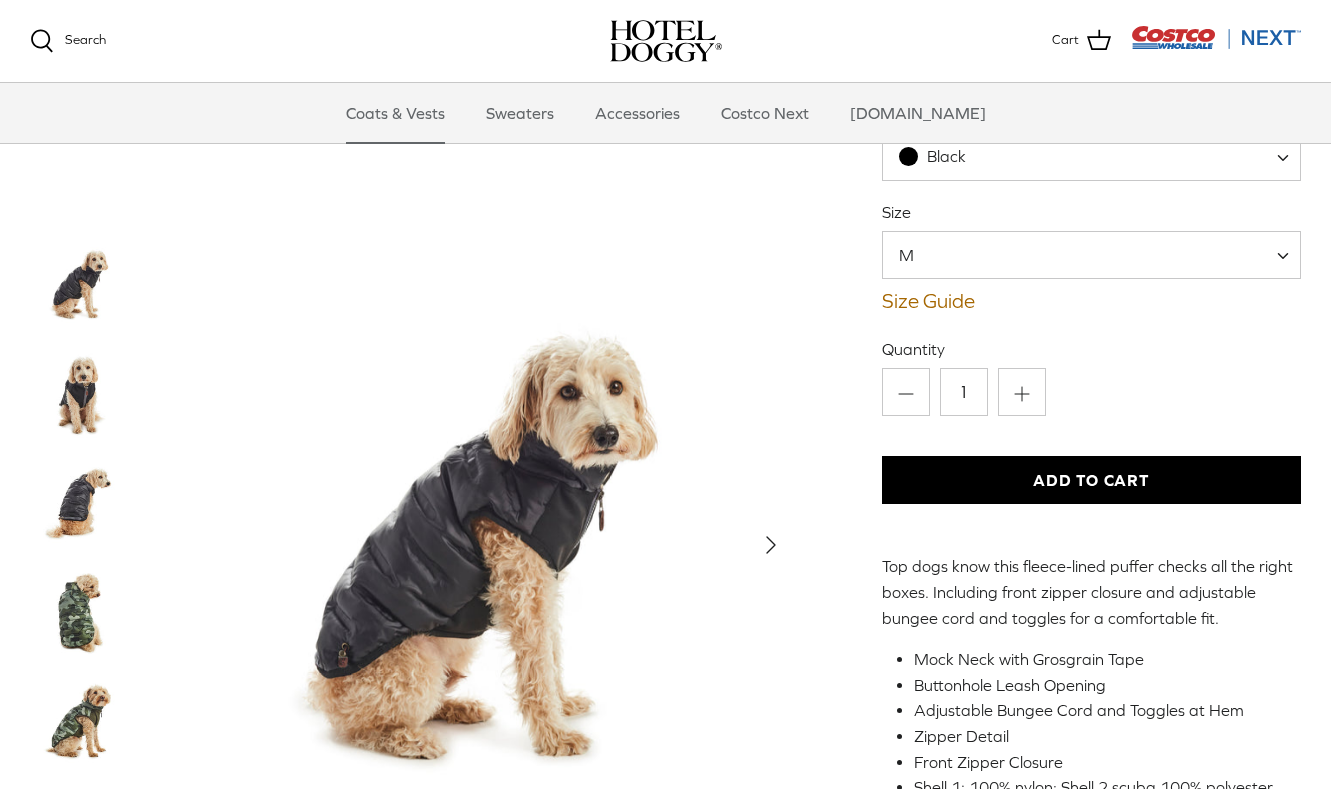 click 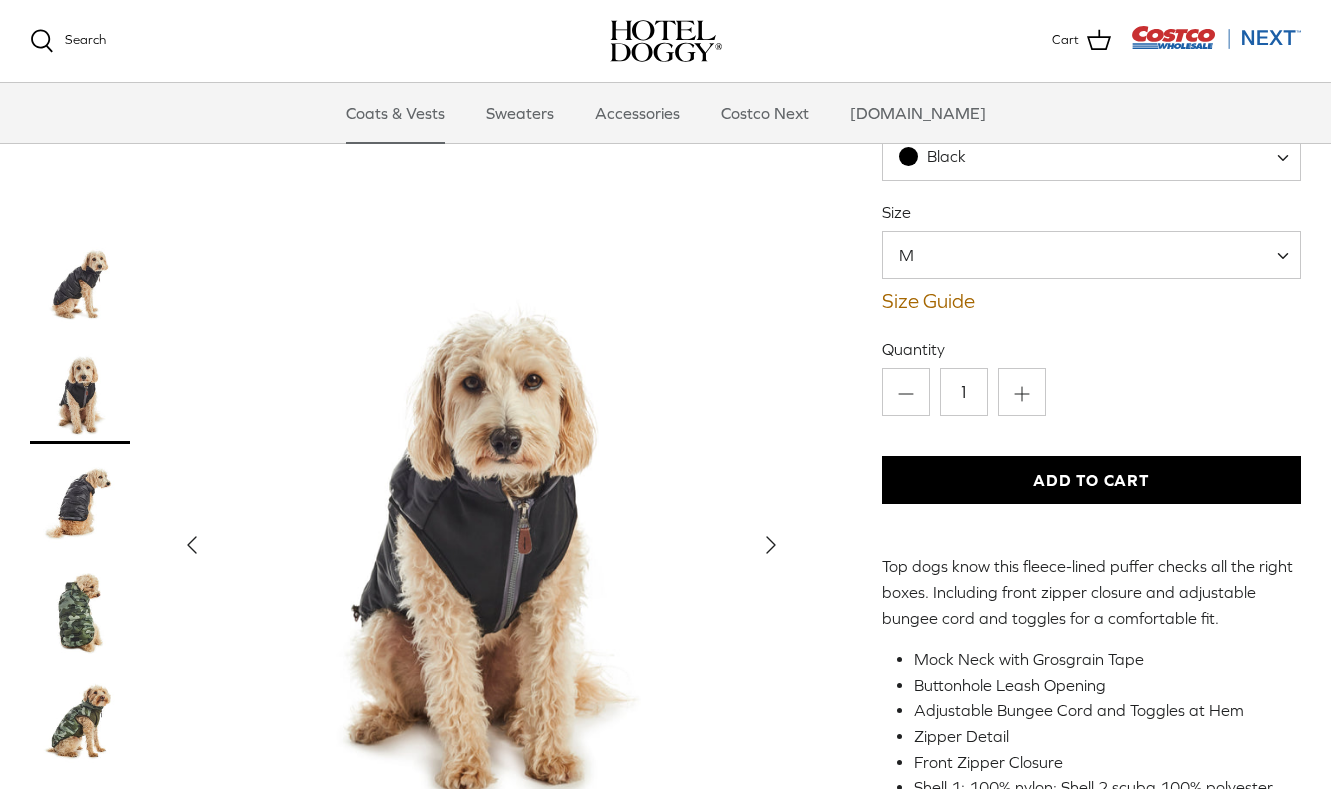 click 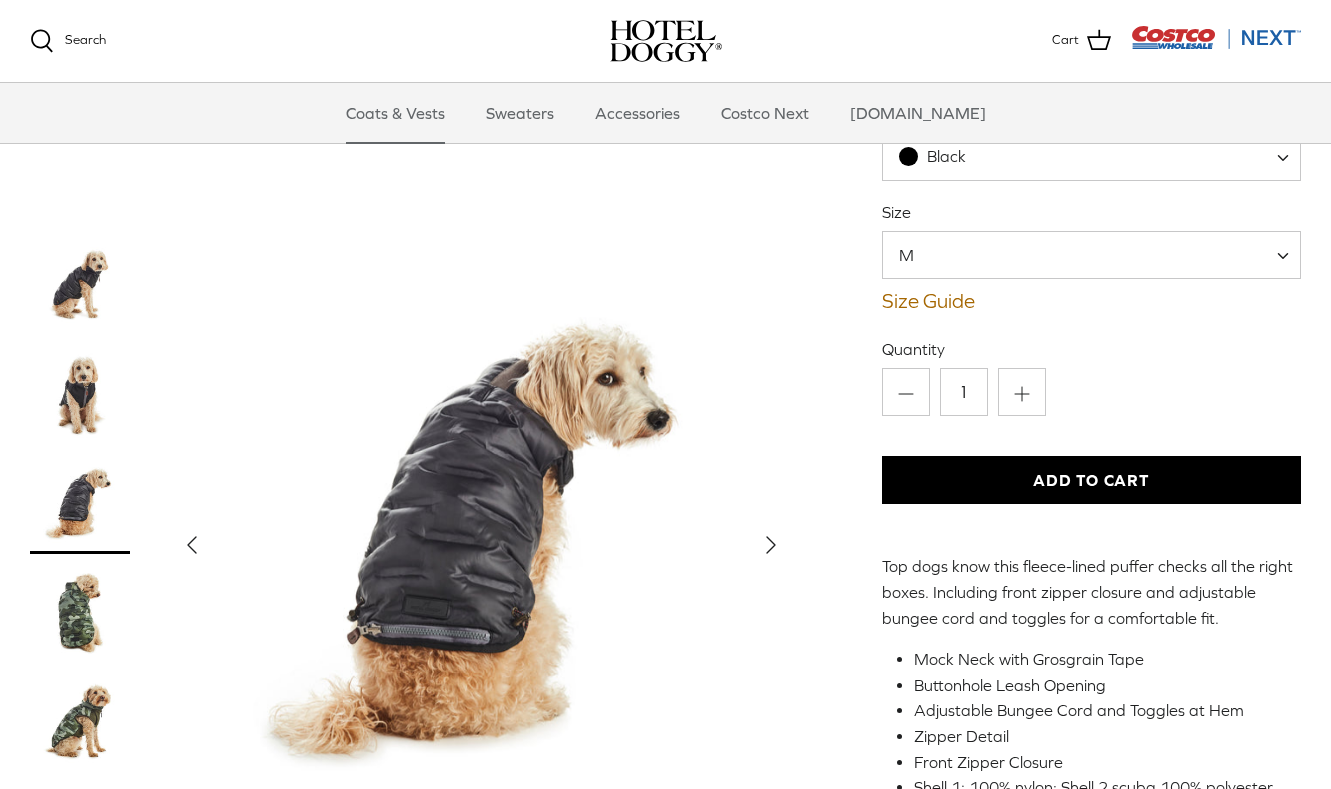 click 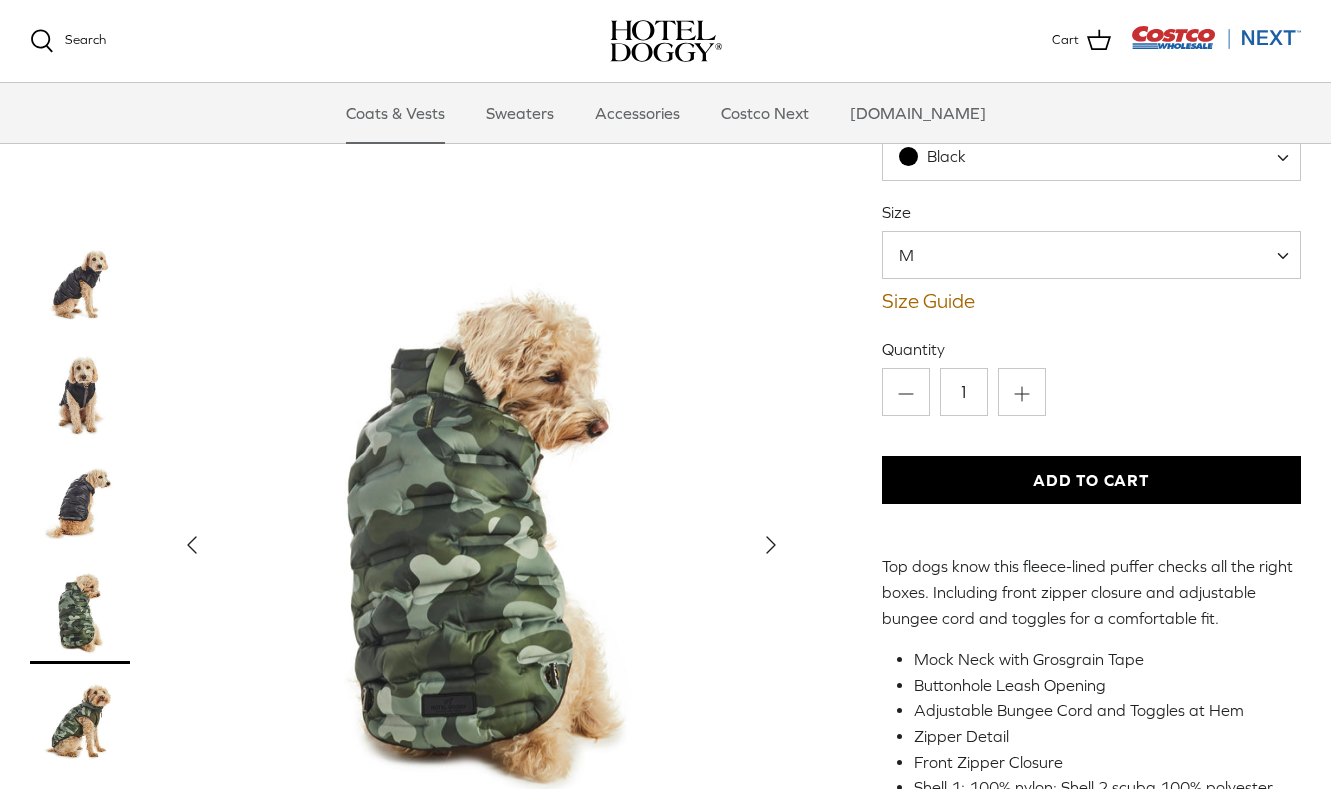 click 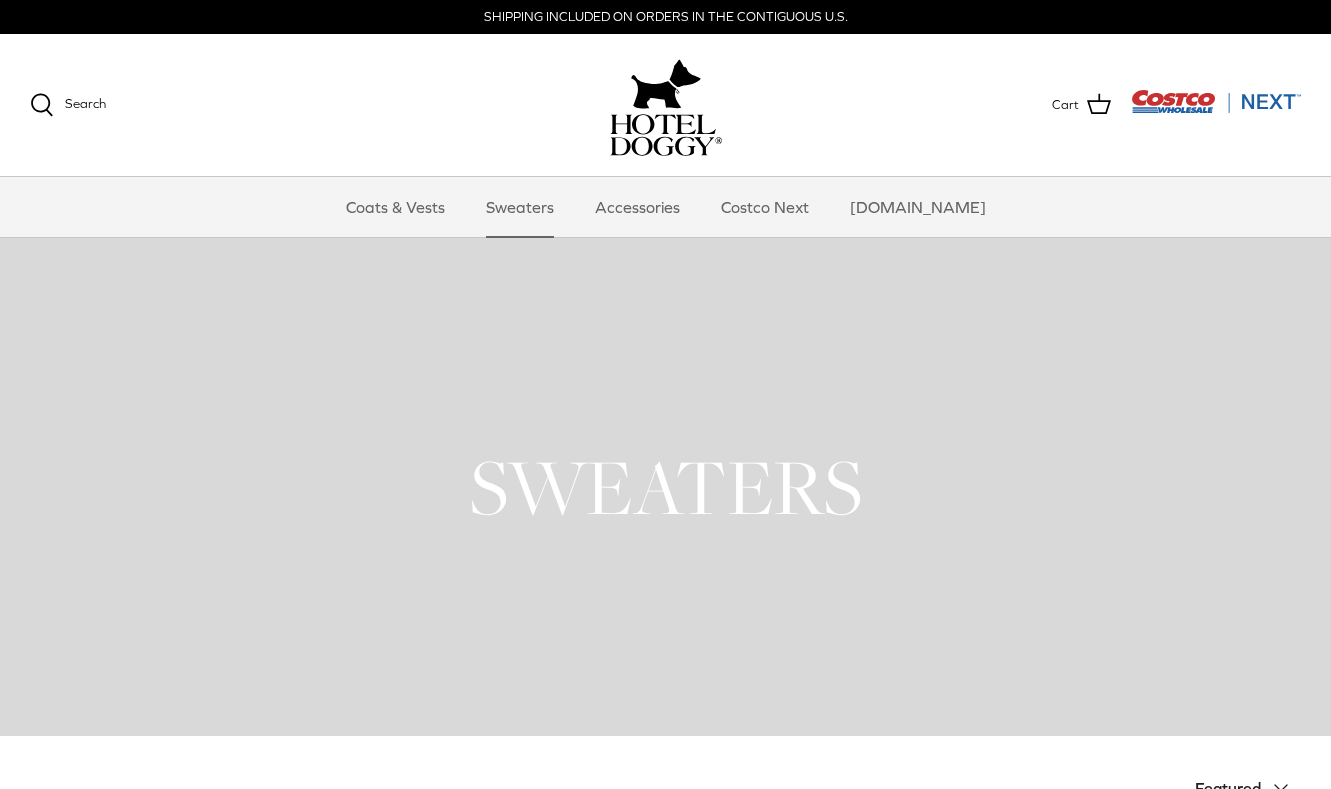 scroll, scrollTop: 0, scrollLeft: 0, axis: both 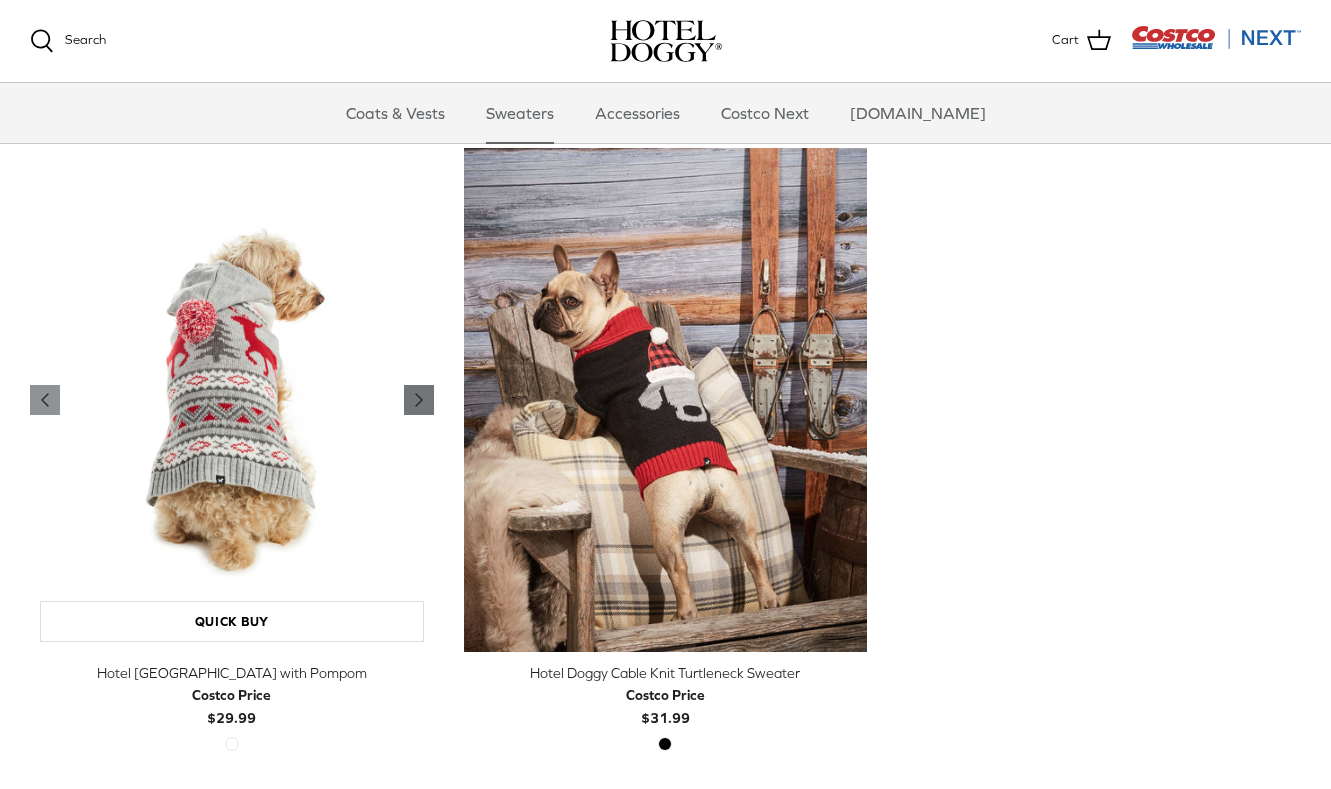 click on "Right" 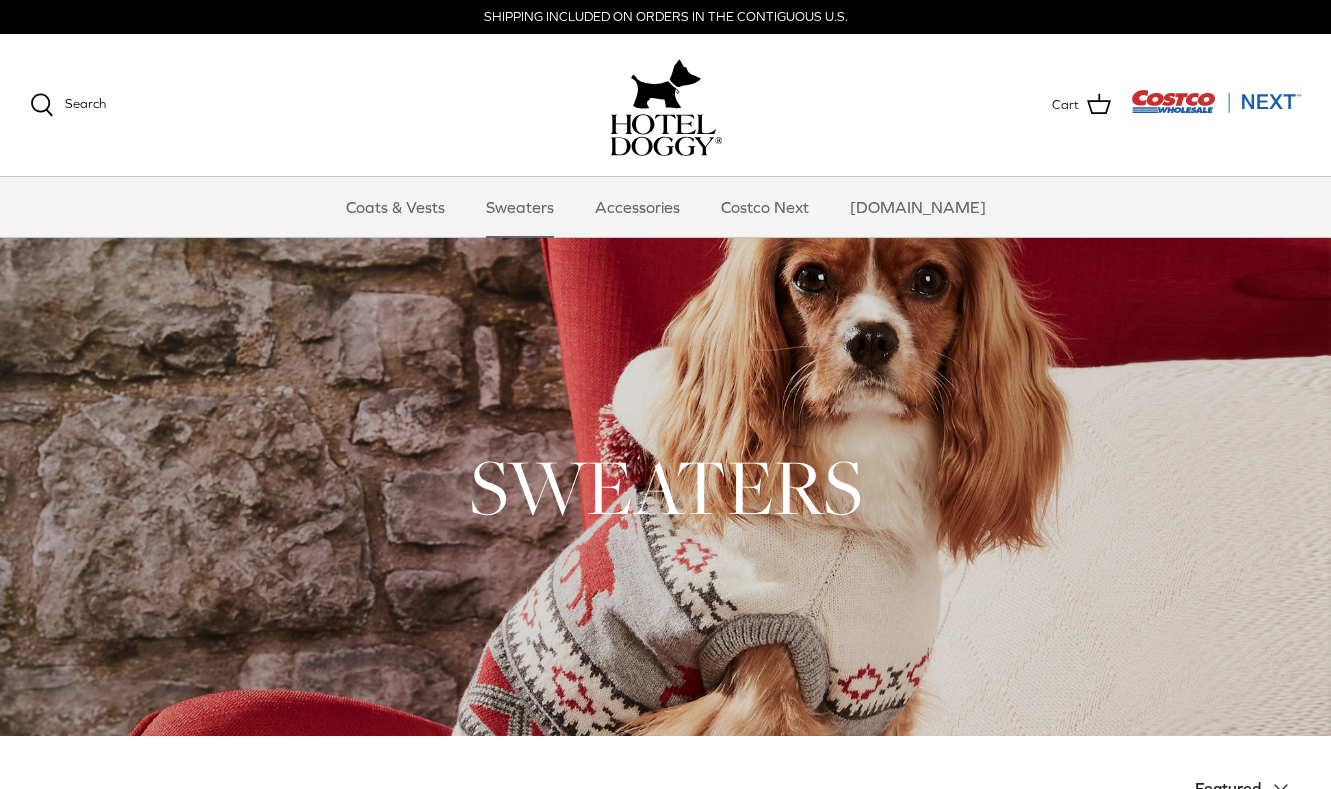 scroll, scrollTop: 0, scrollLeft: 0, axis: both 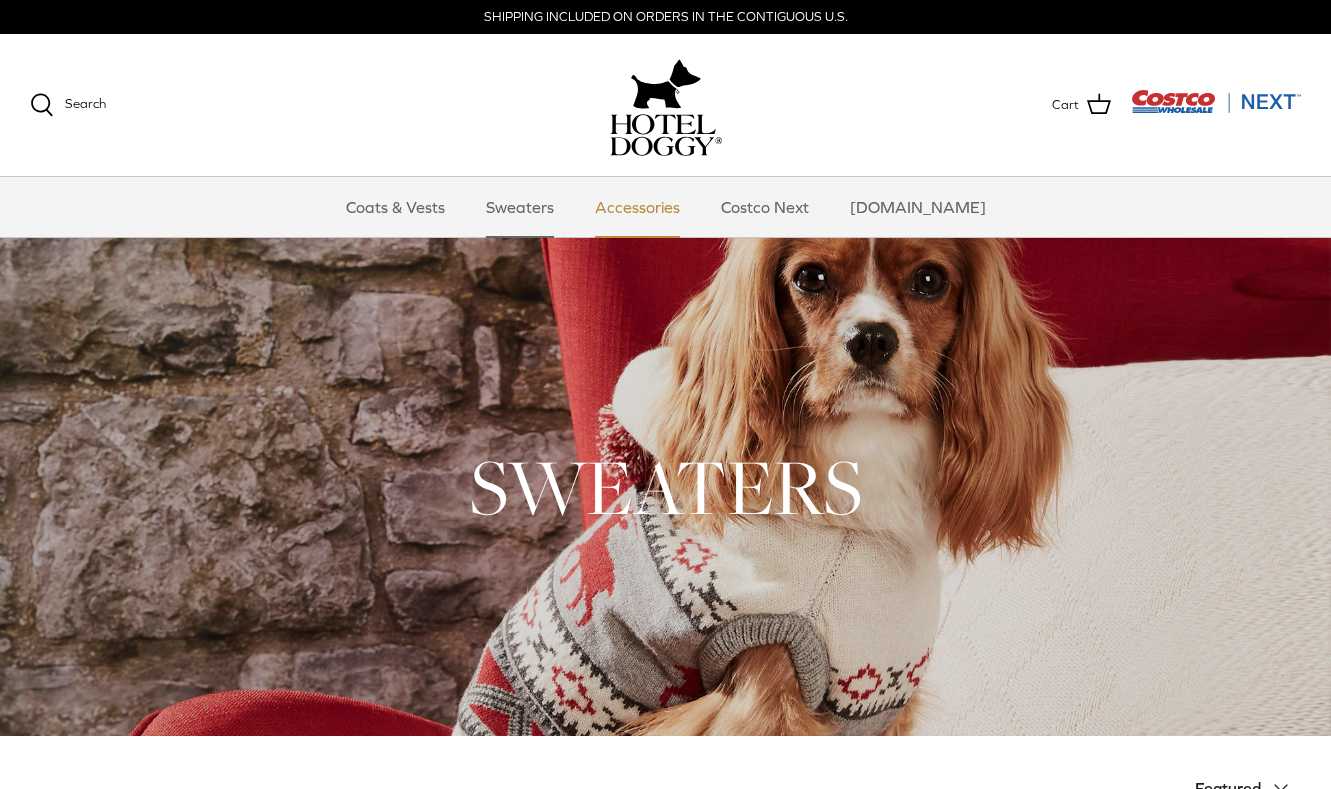 click on "Accessories" at bounding box center (637, 207) 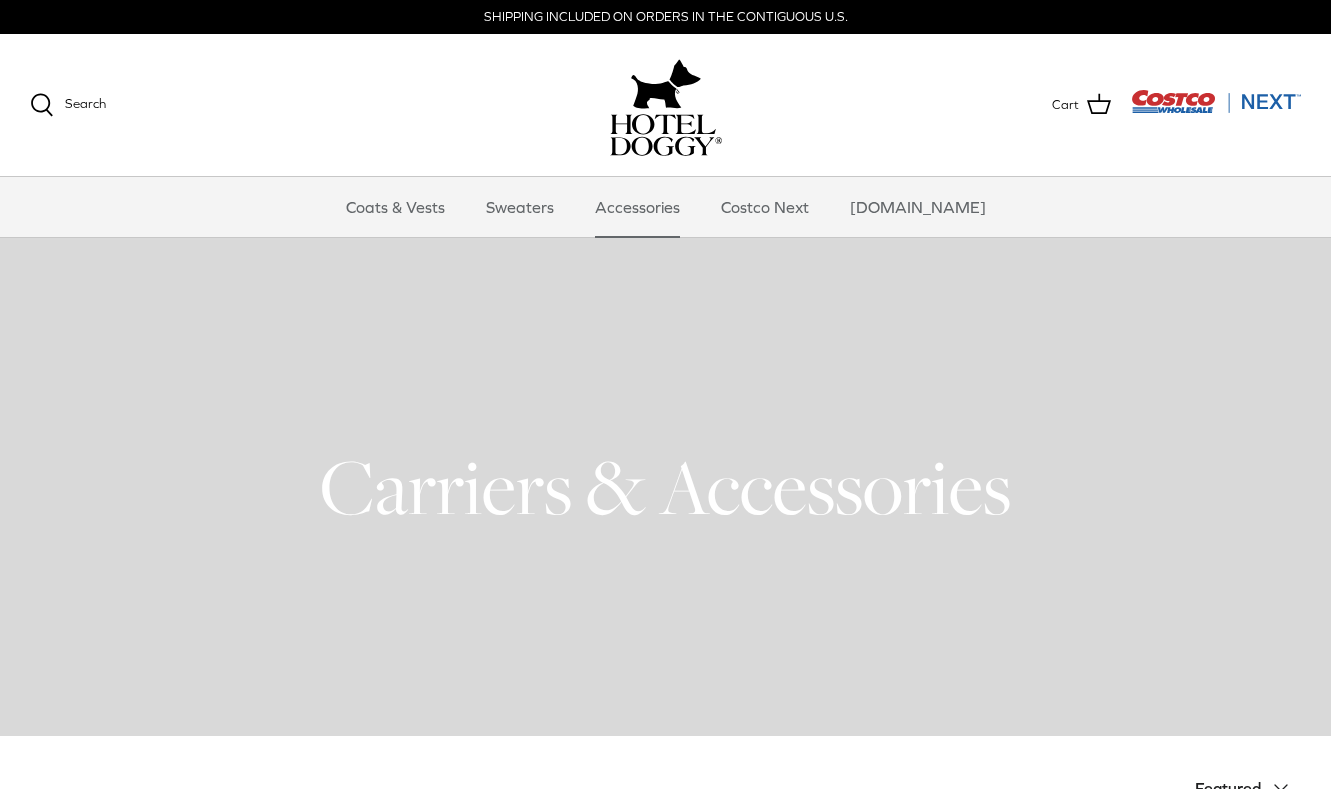 scroll, scrollTop: 0, scrollLeft: 0, axis: both 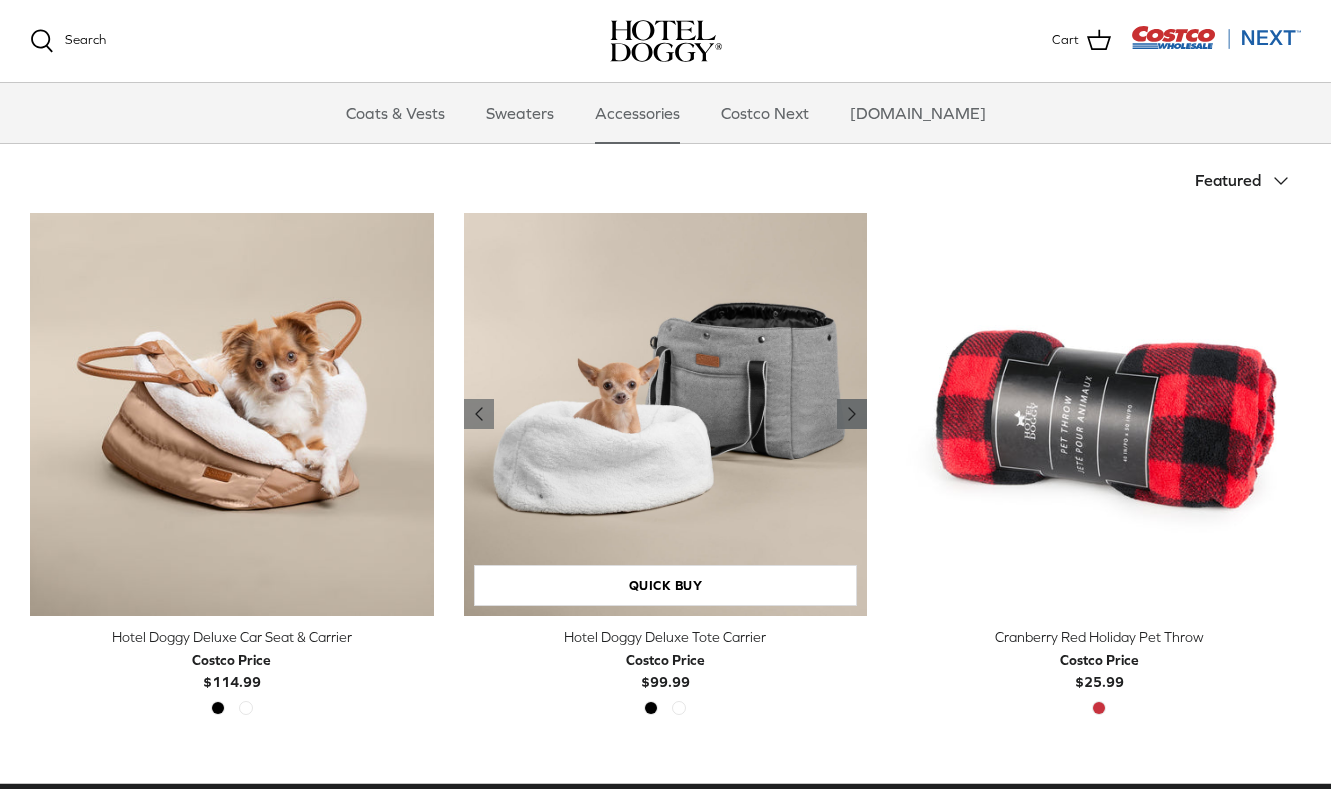 click on "Right" 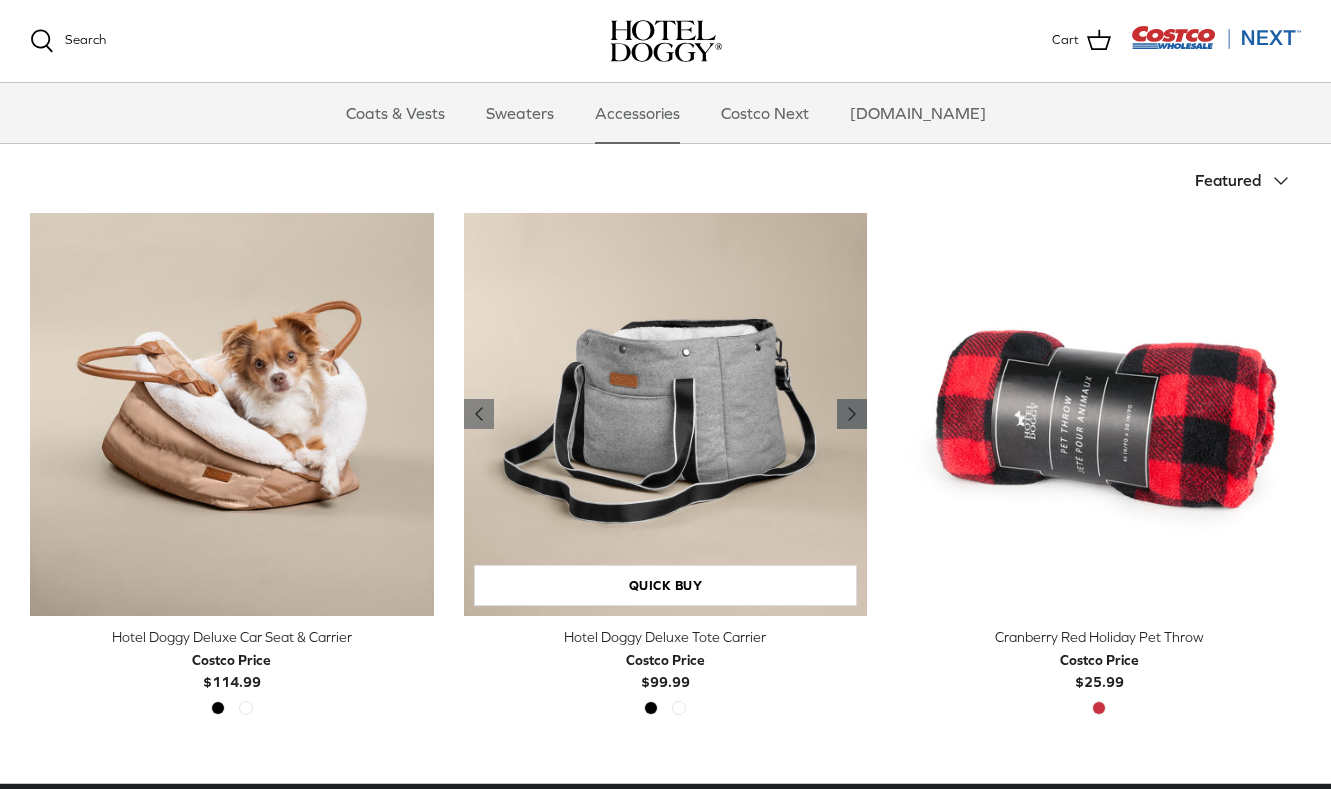 click on "Right" 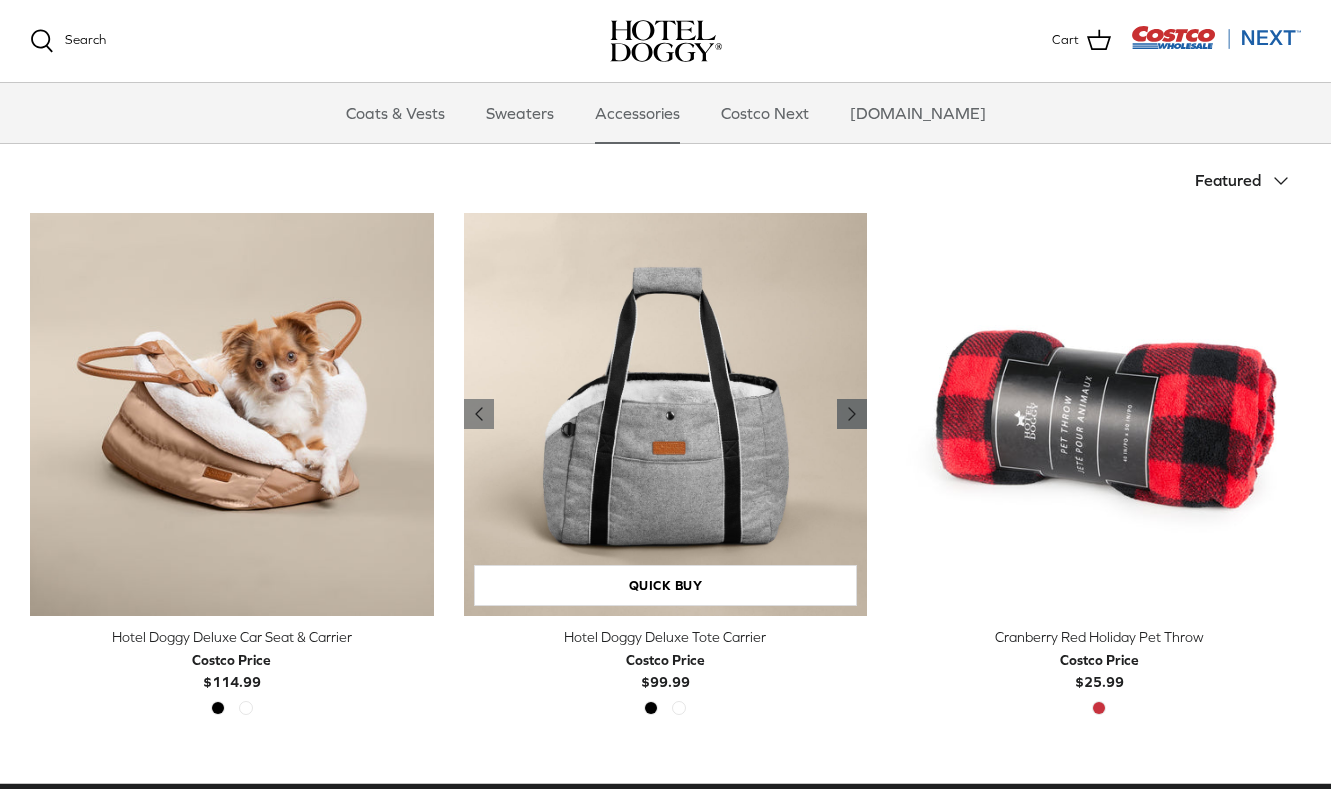 click on "Right" 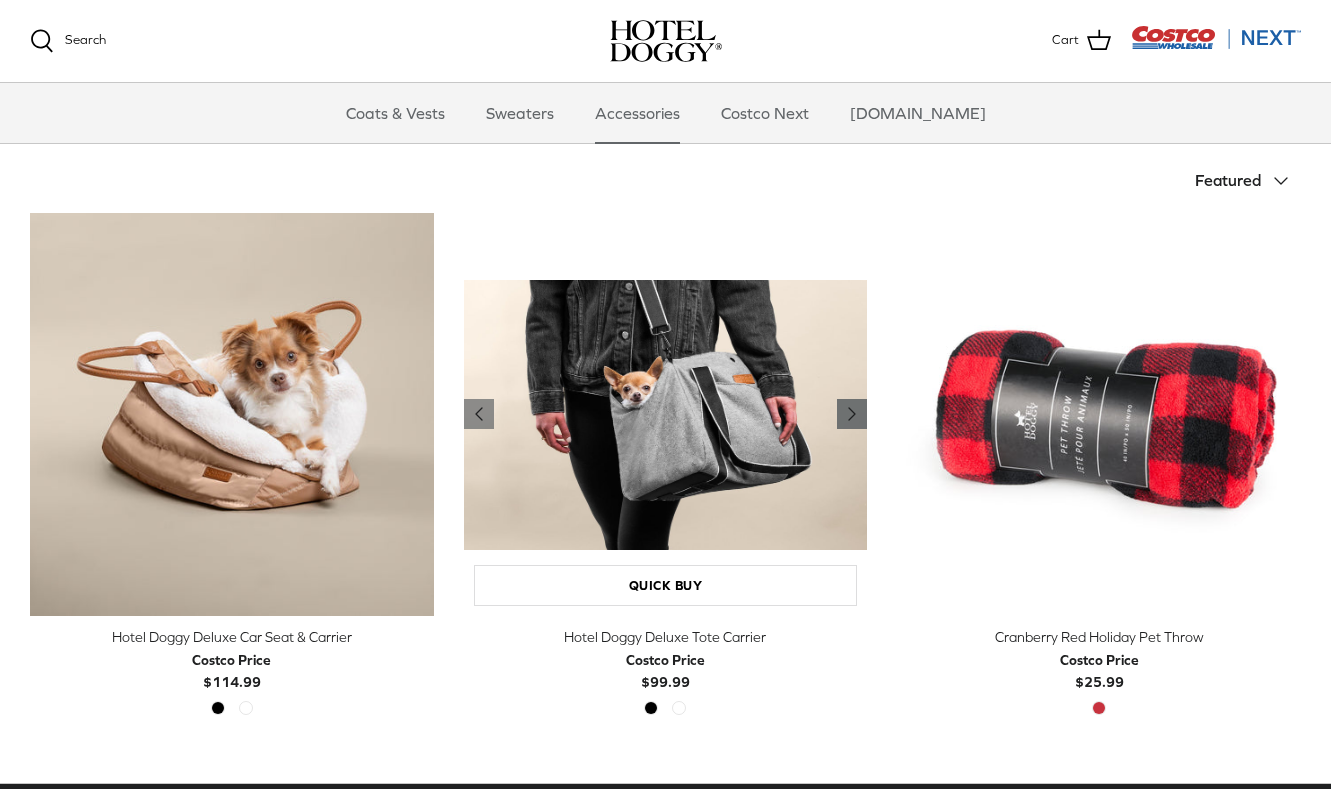 click on "Right" 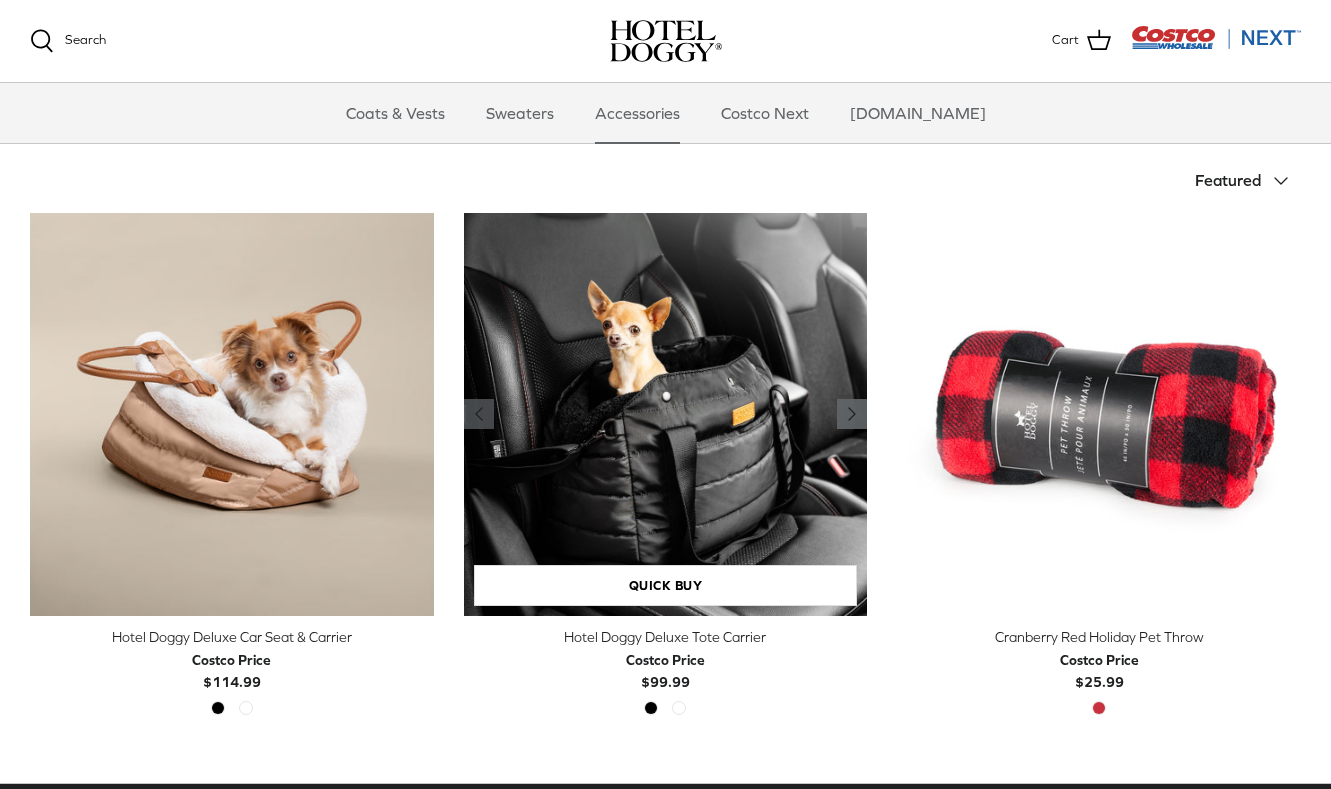 click on "Right" 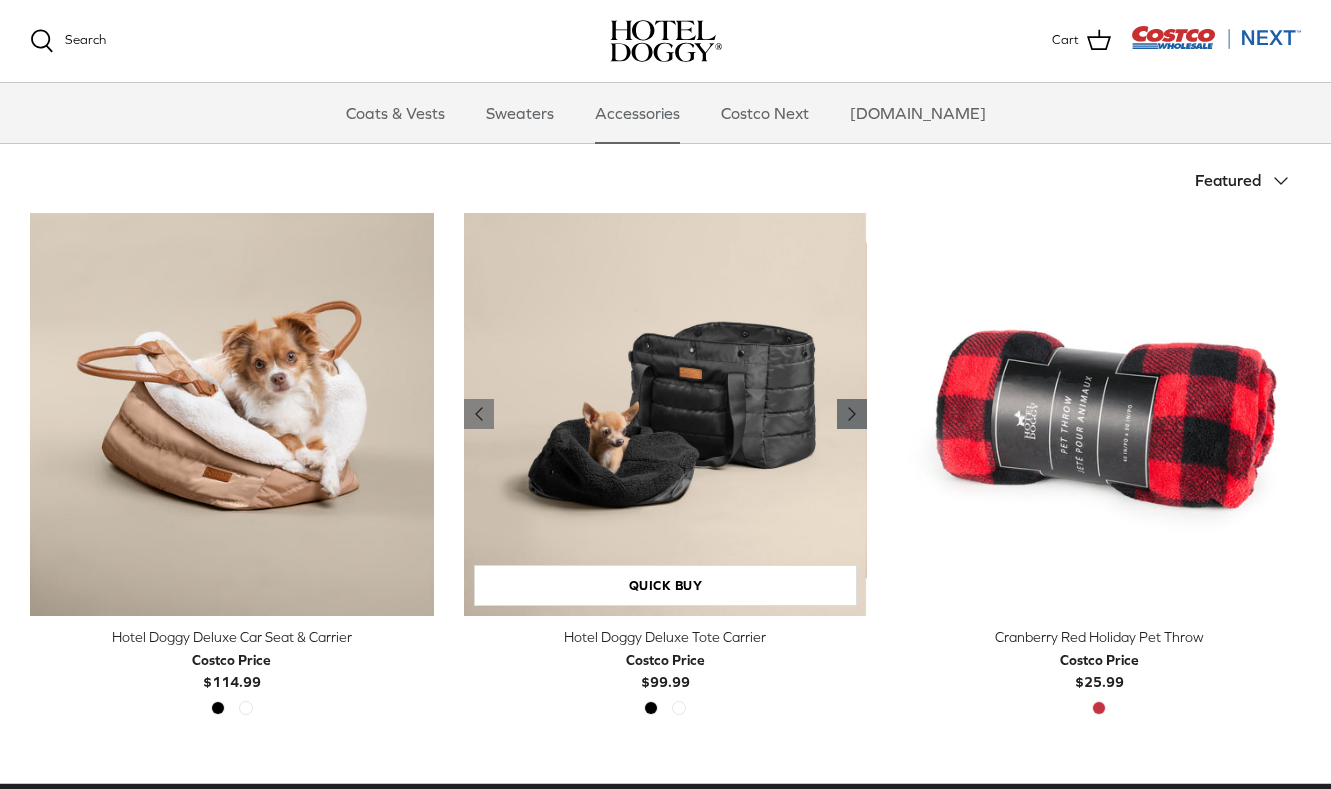 click on "Right" 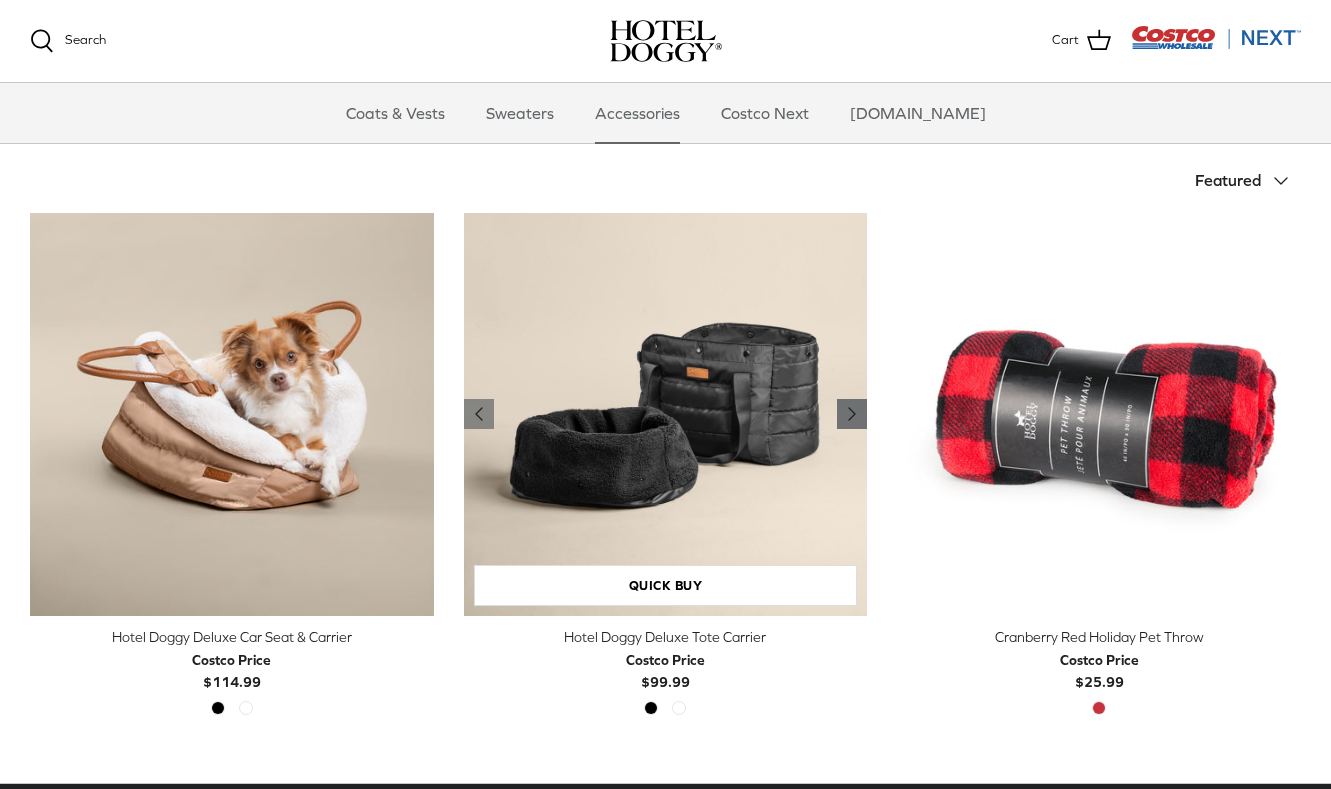 click on "Right" 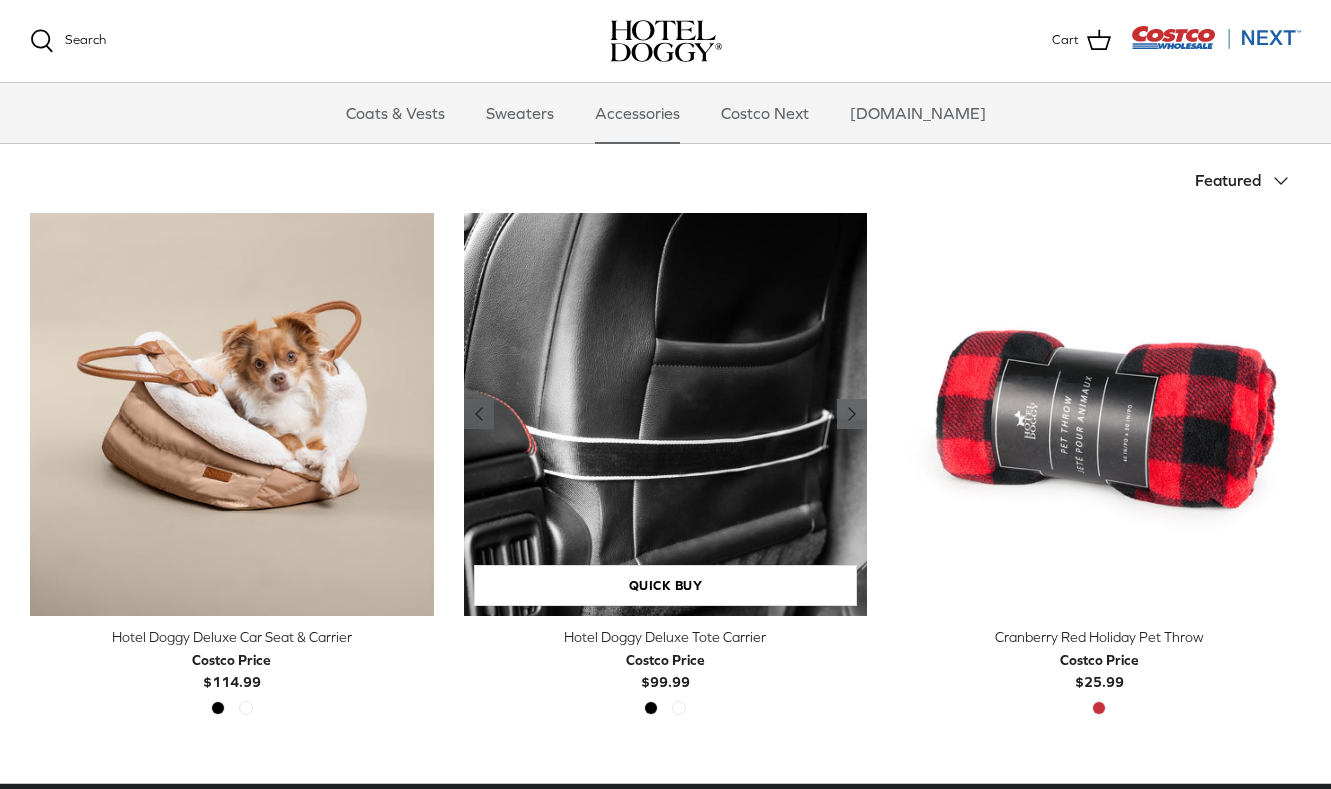 click on "Right" 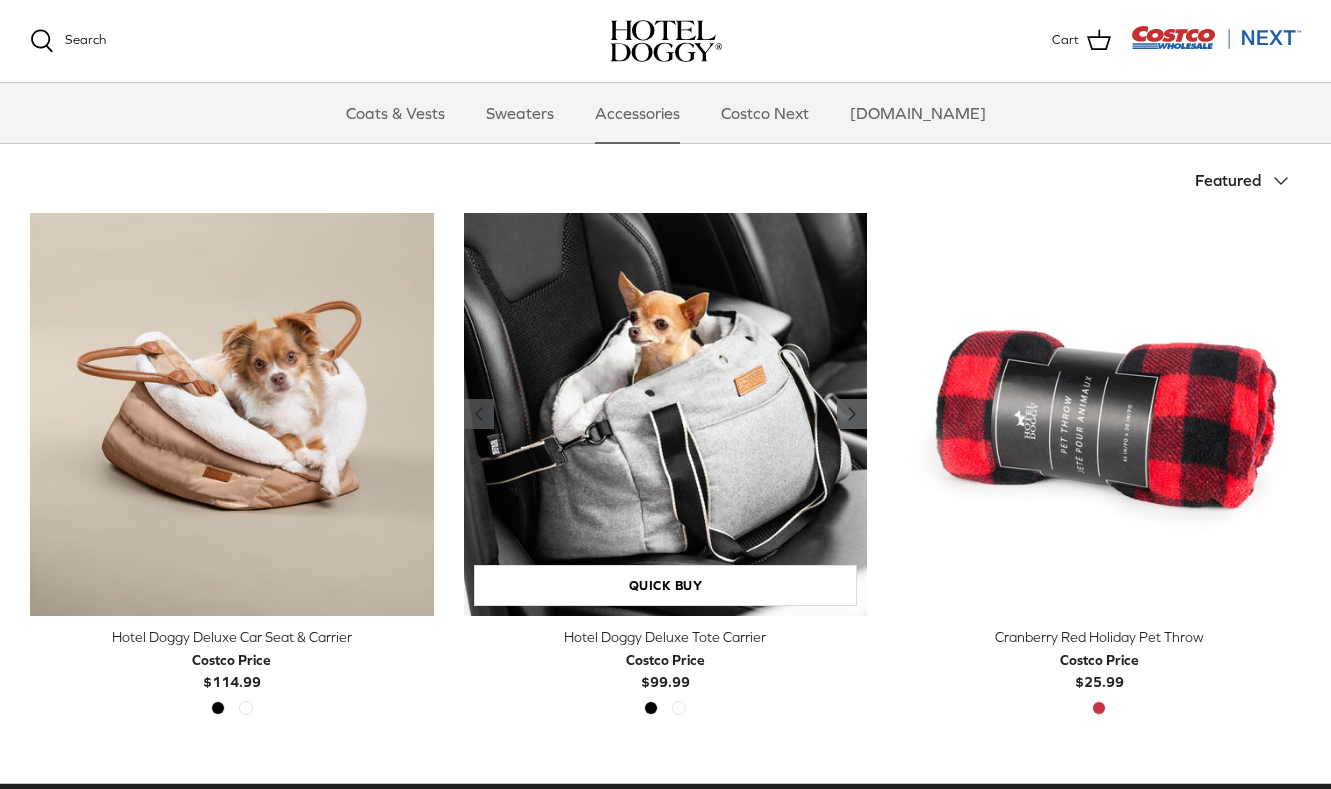 click on "Right" 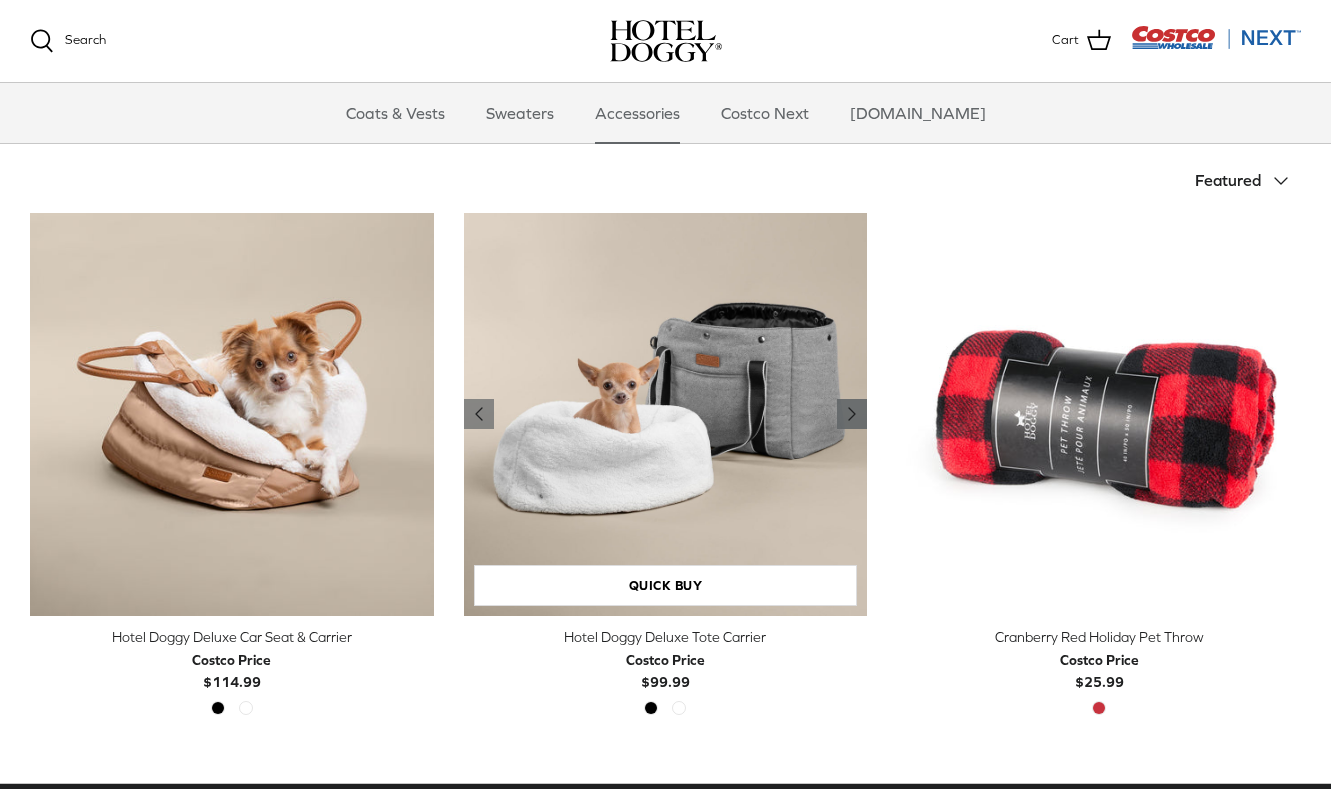 click on "Right" 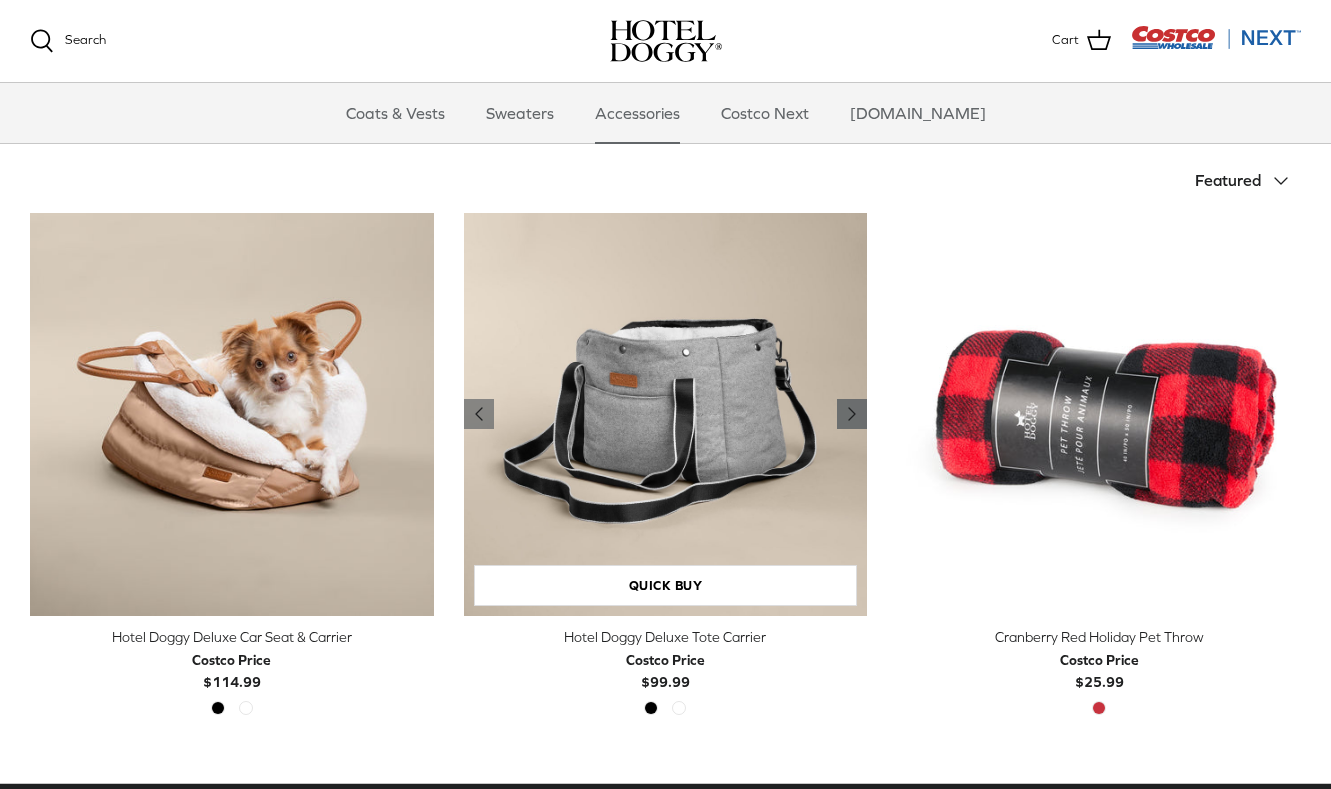 click on "Right" 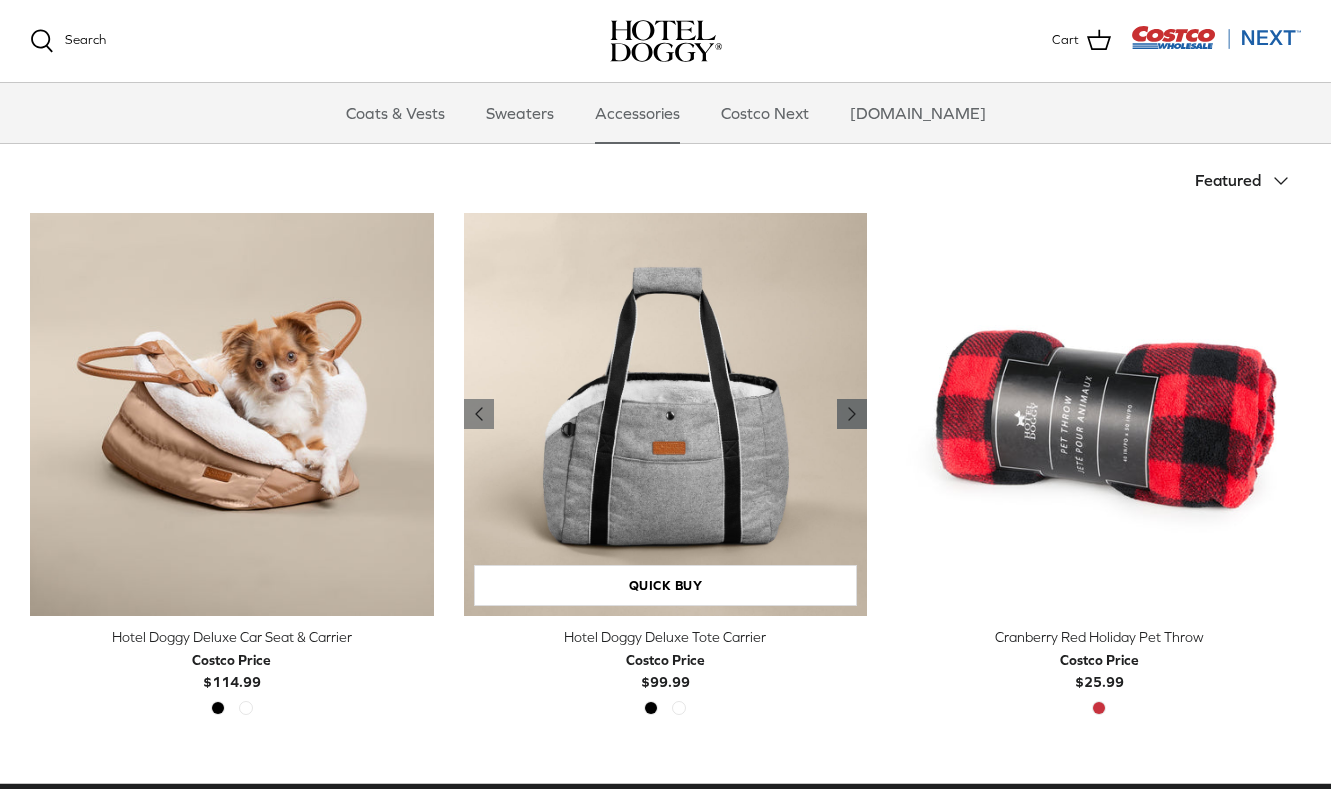 click on "Right" 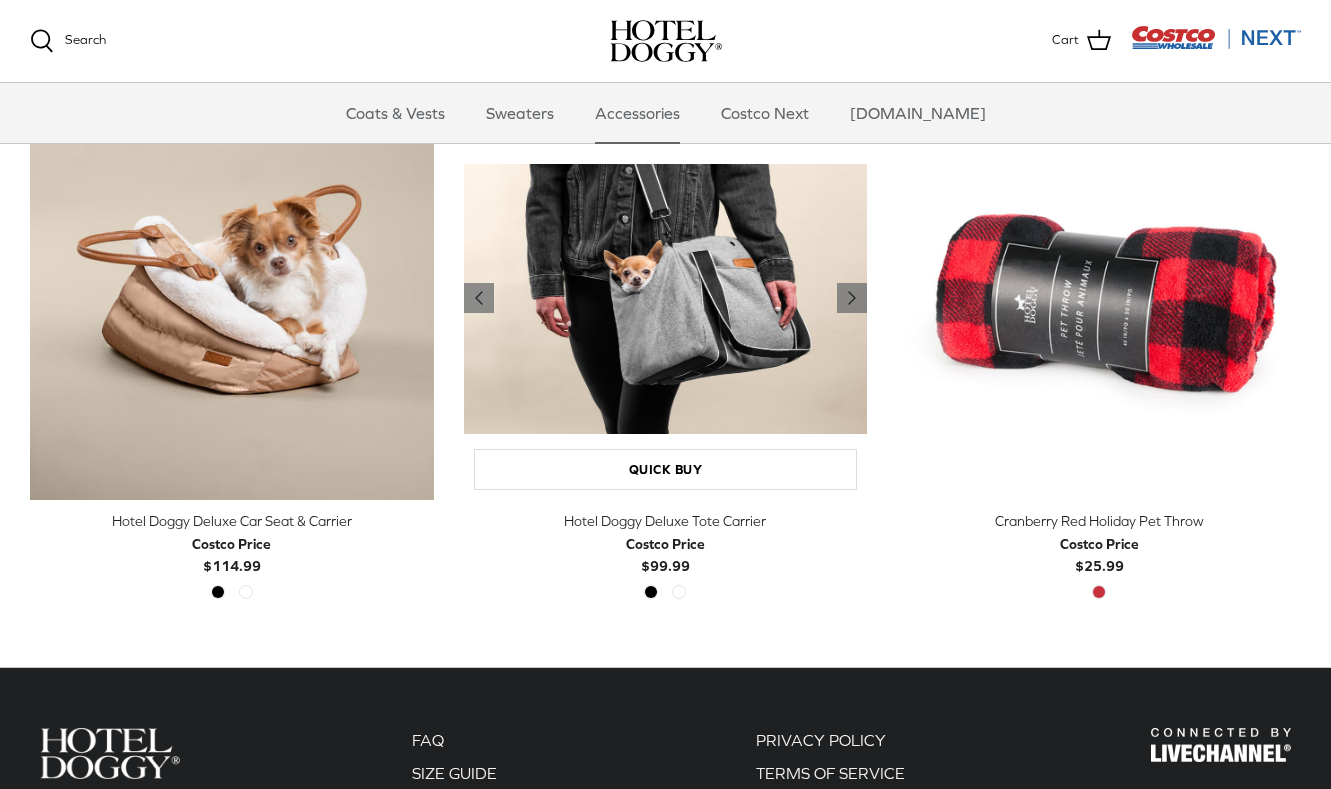 scroll, scrollTop: 522, scrollLeft: 0, axis: vertical 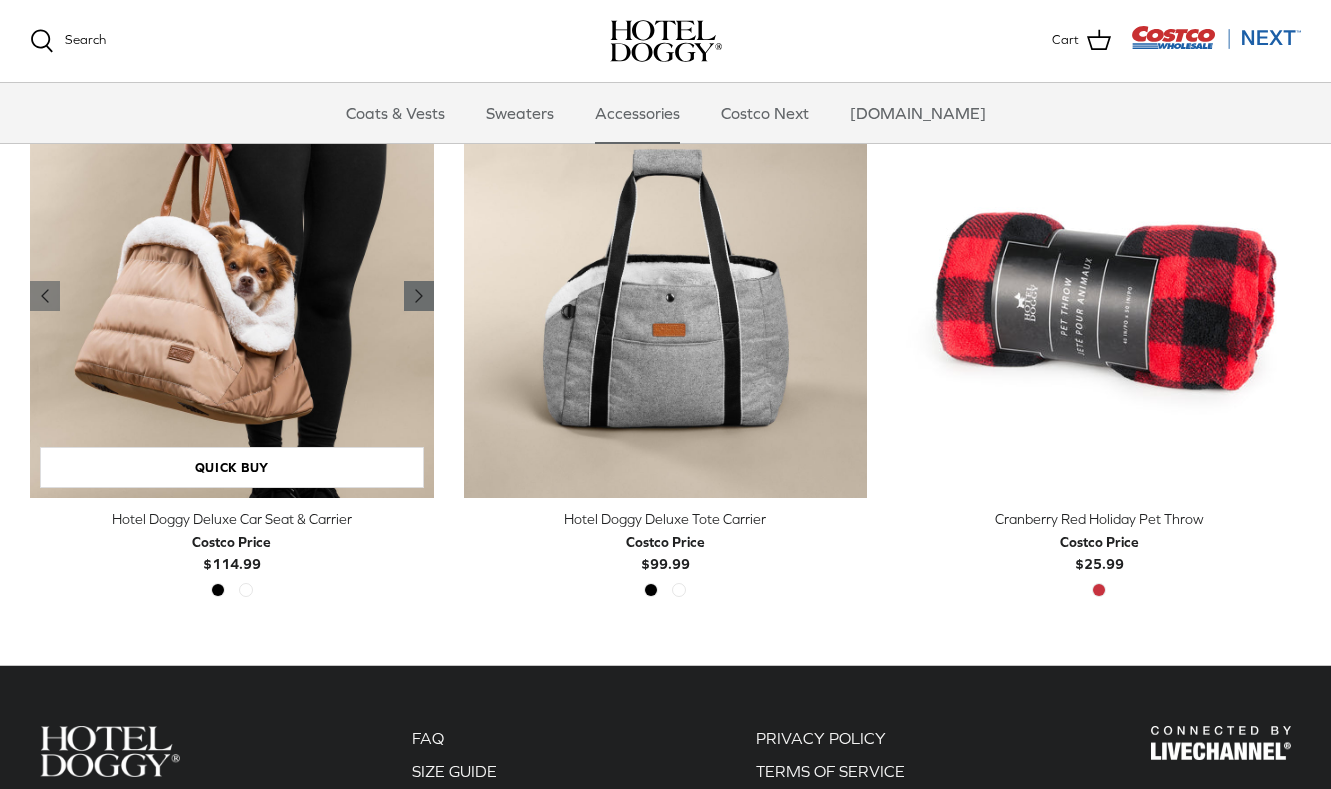 click on "Right" 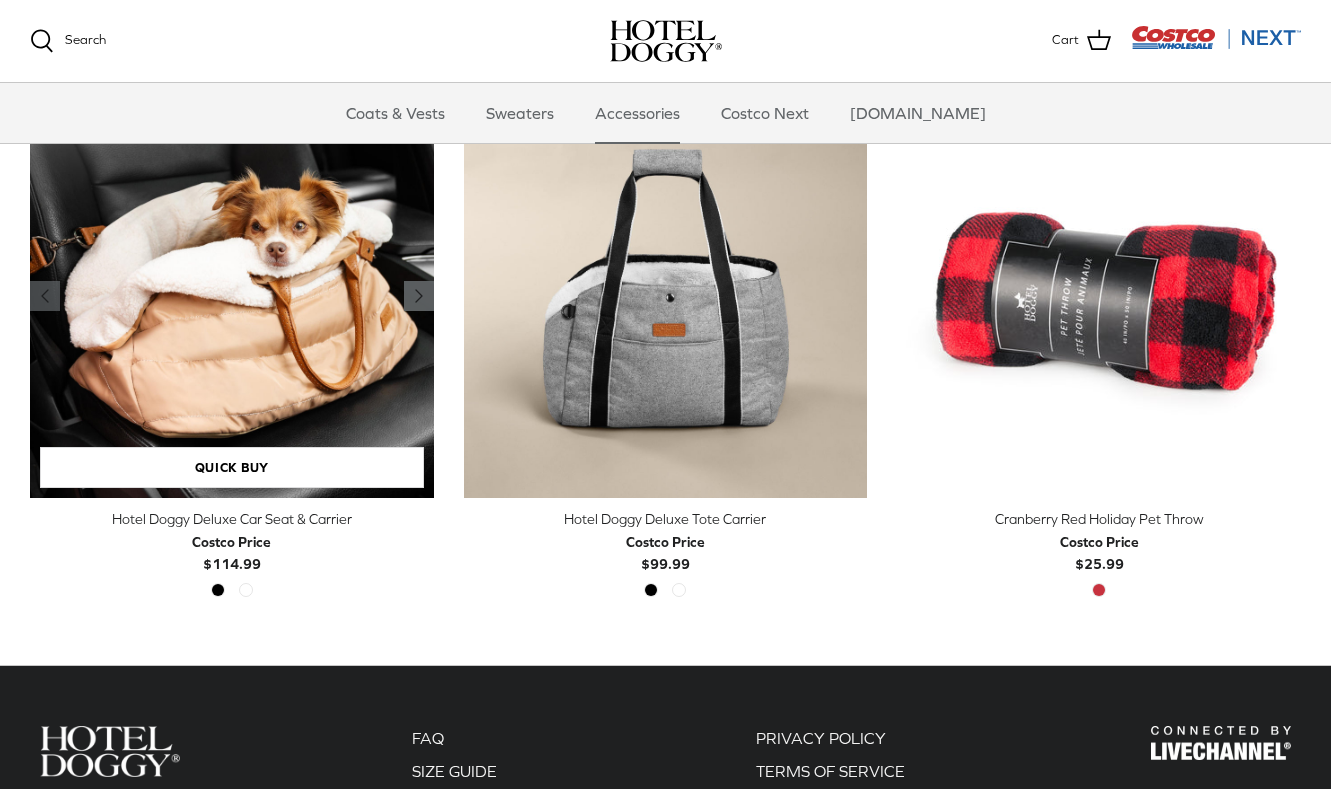 click on "Right" 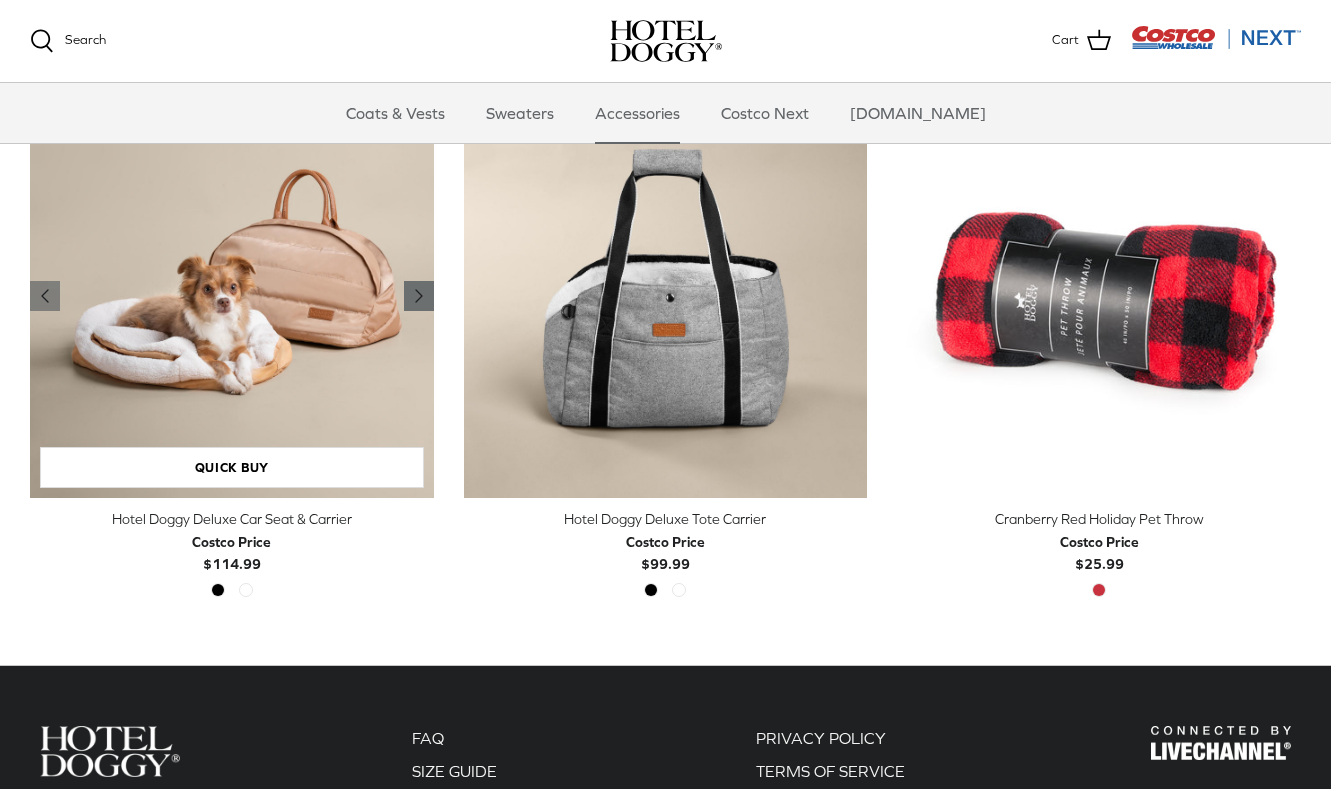 click on "Right" 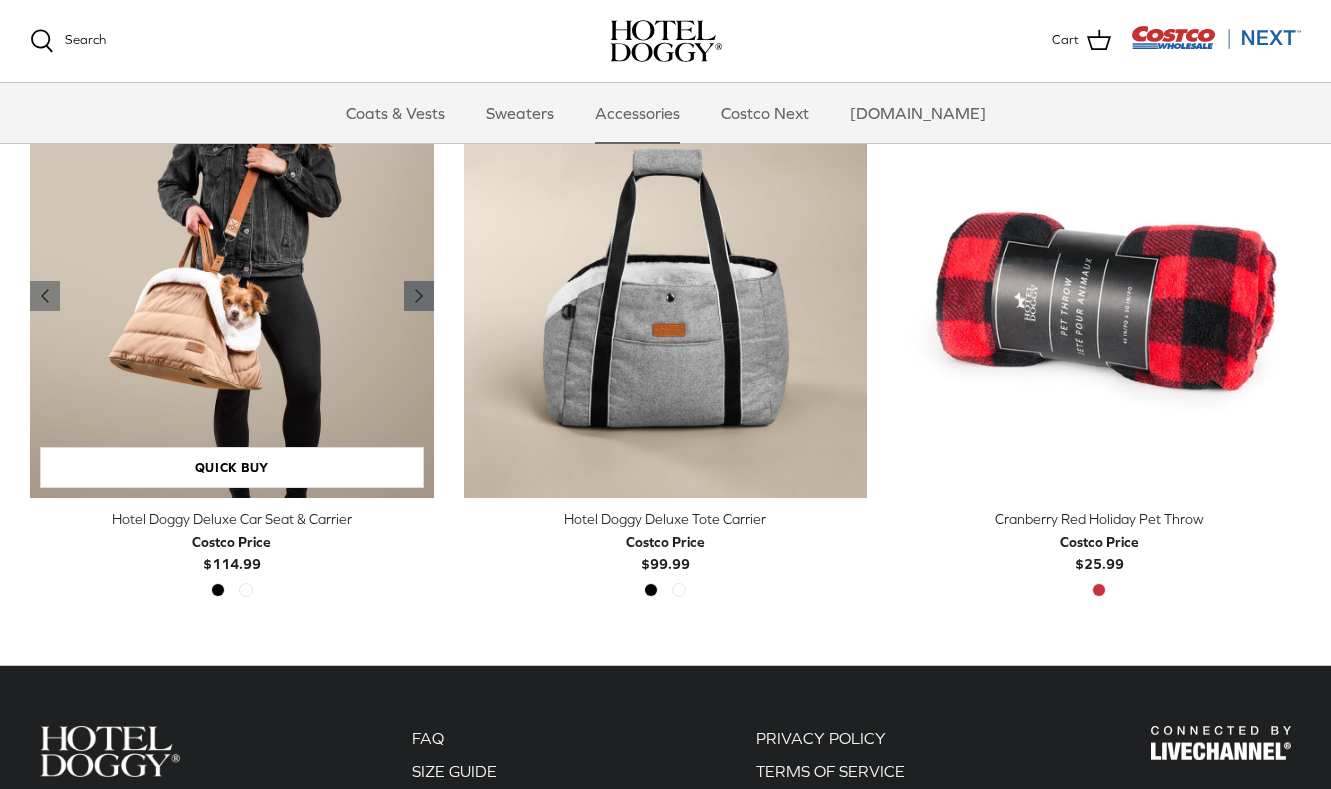 click on "Right" 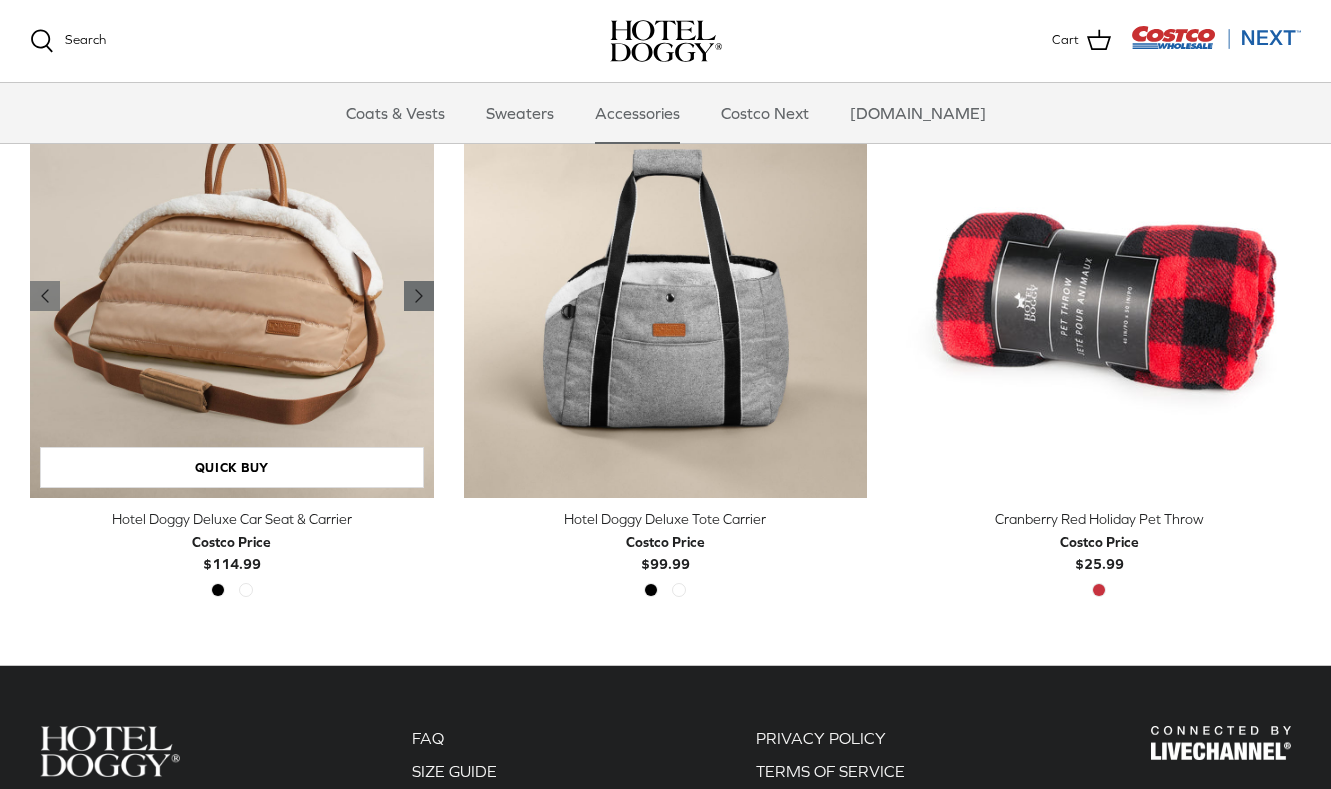 click on "Right" 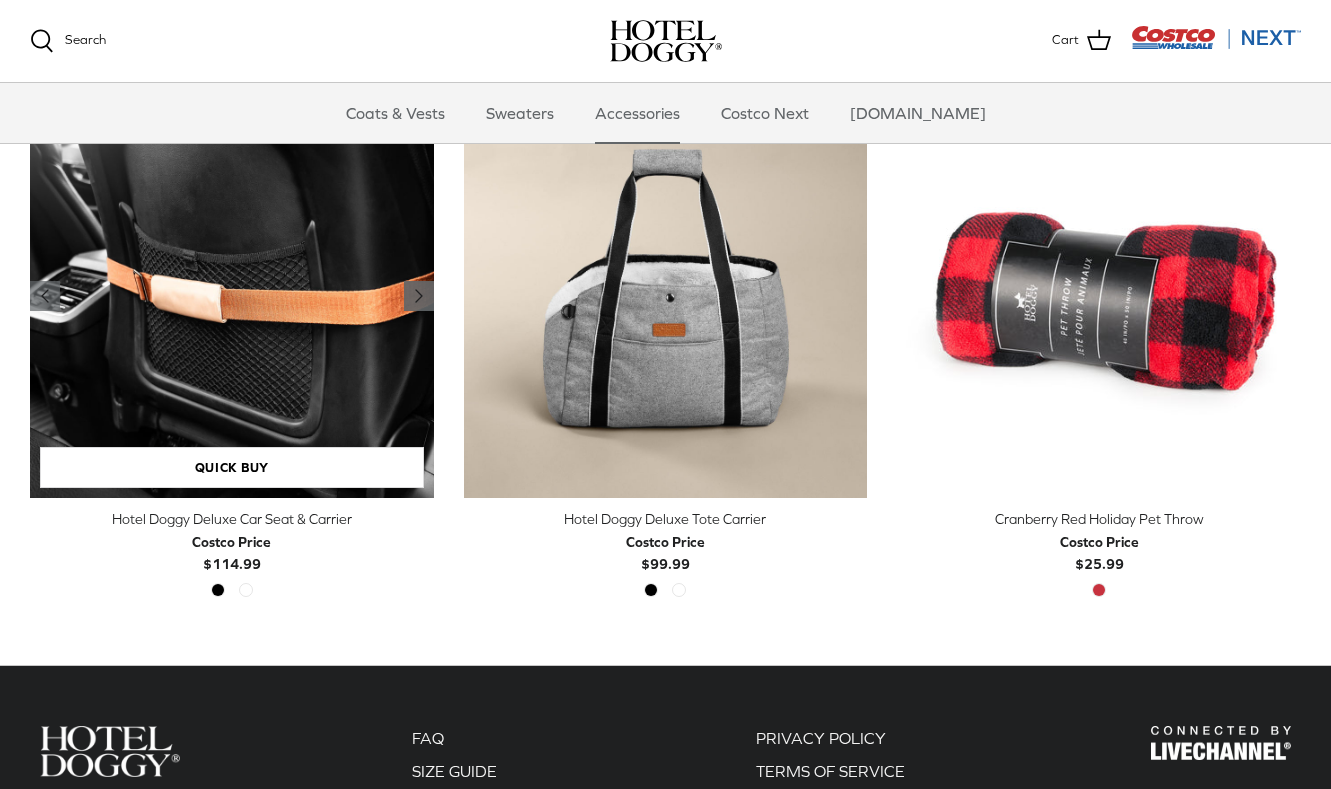 click on "Right" 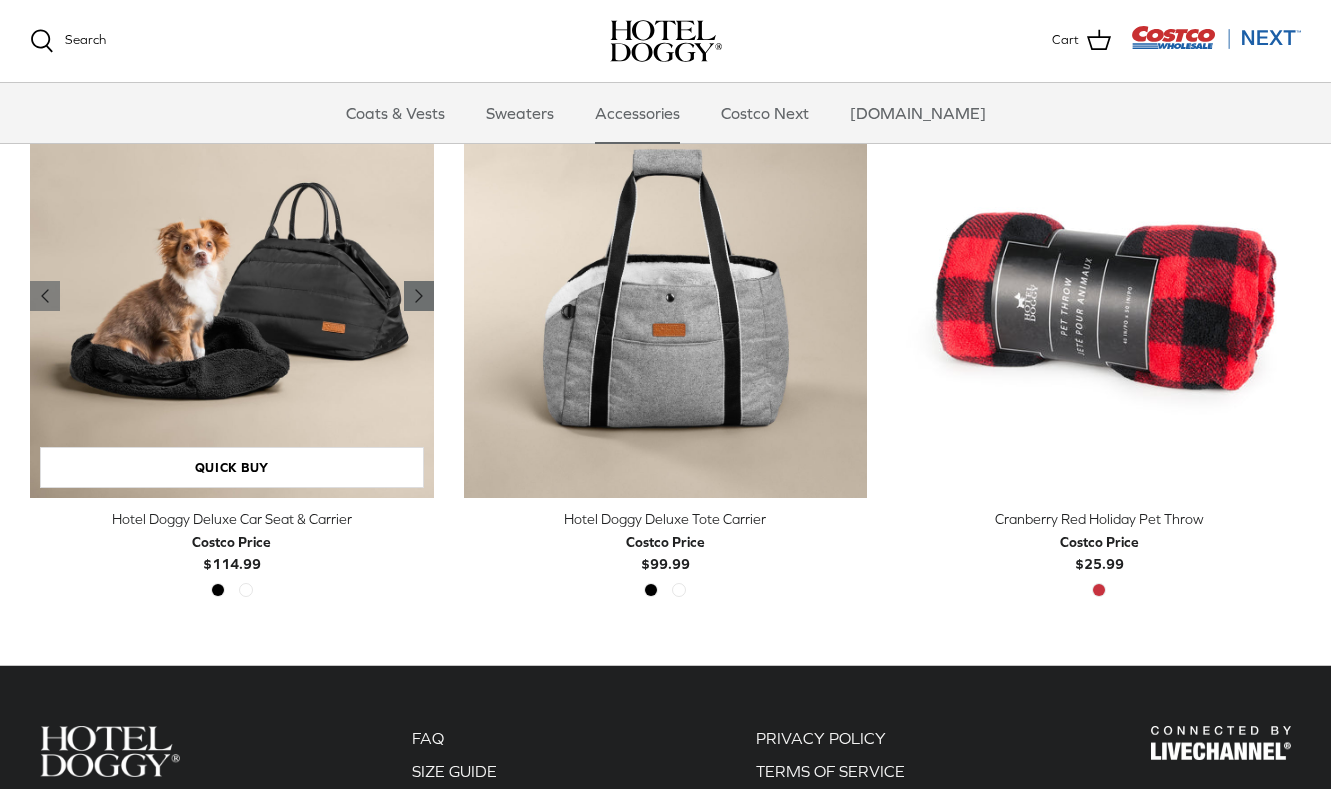 click on "Right" 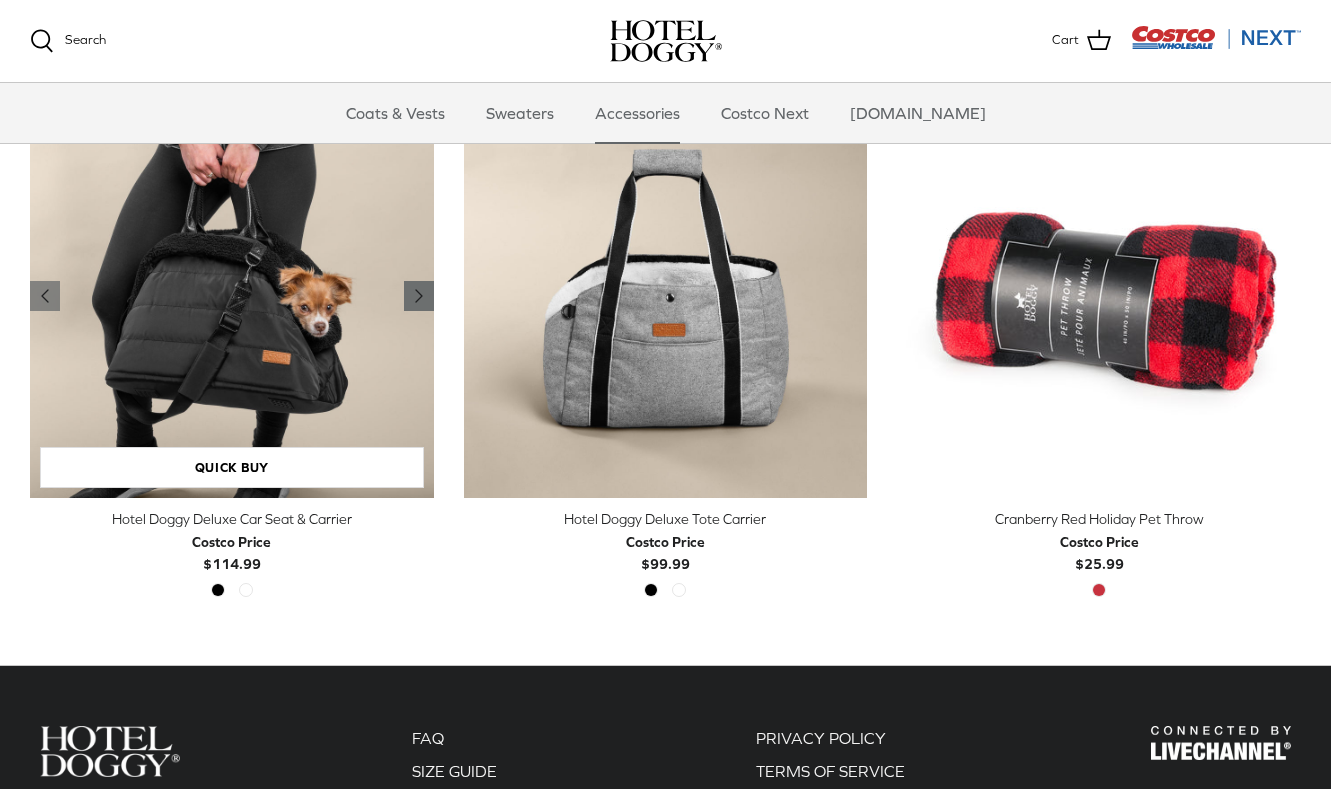 click on "Right" 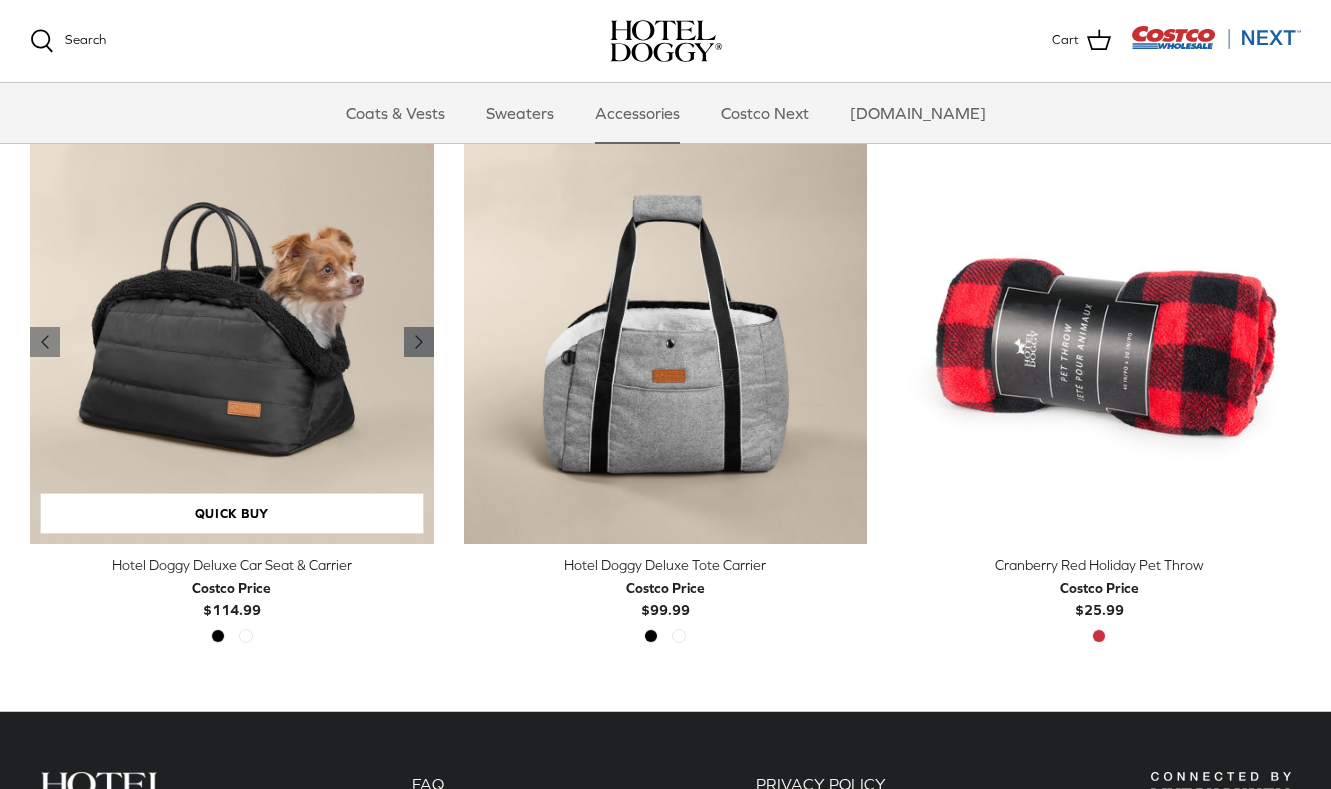 scroll, scrollTop: 403, scrollLeft: 0, axis: vertical 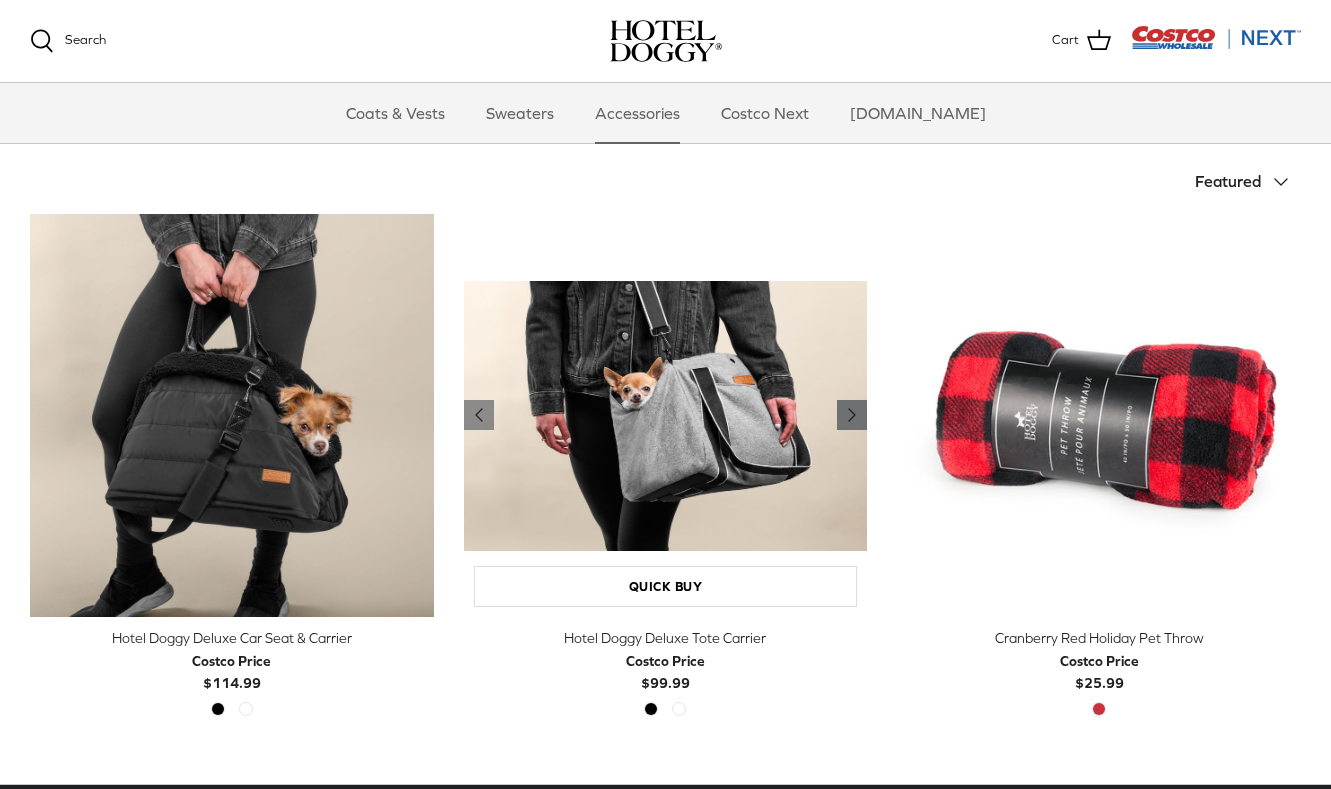 click on "Right" 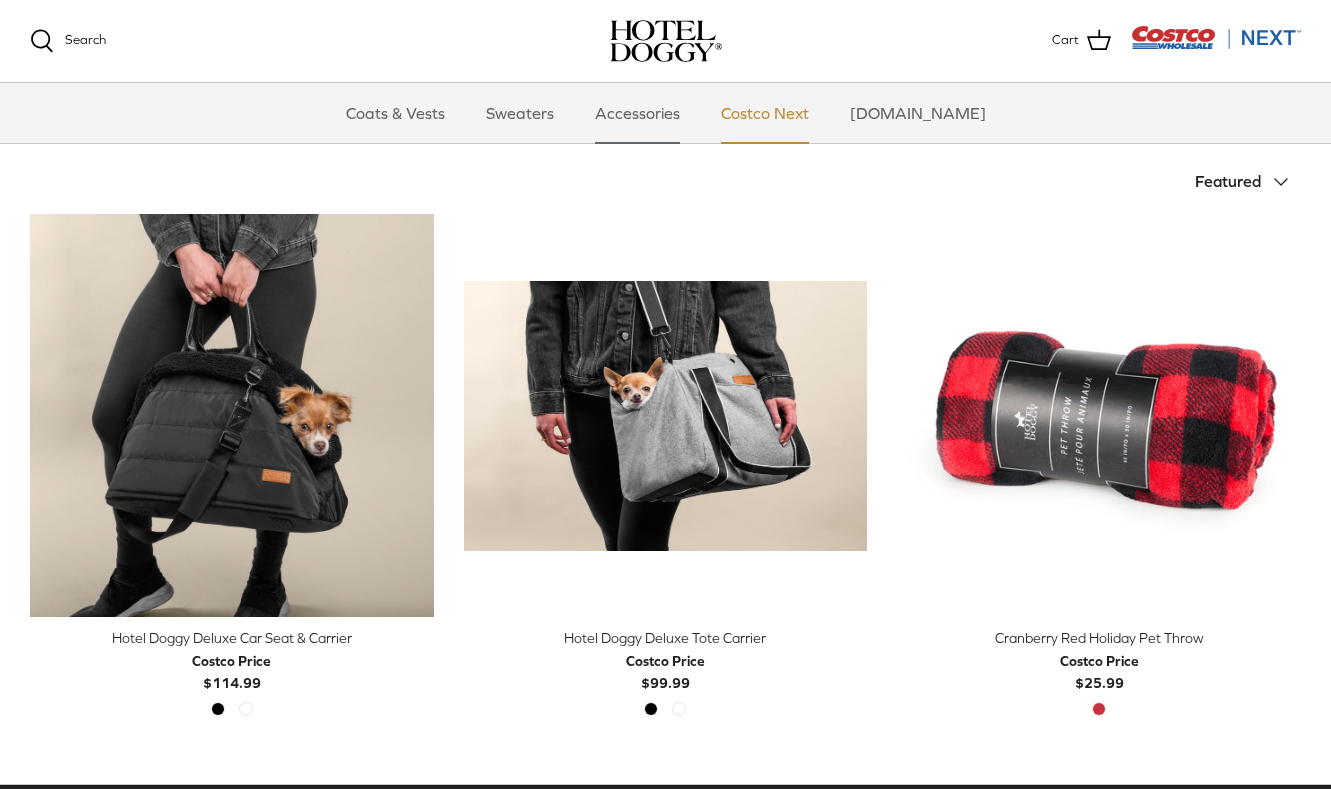 click on "Costco Next" at bounding box center (765, 113) 